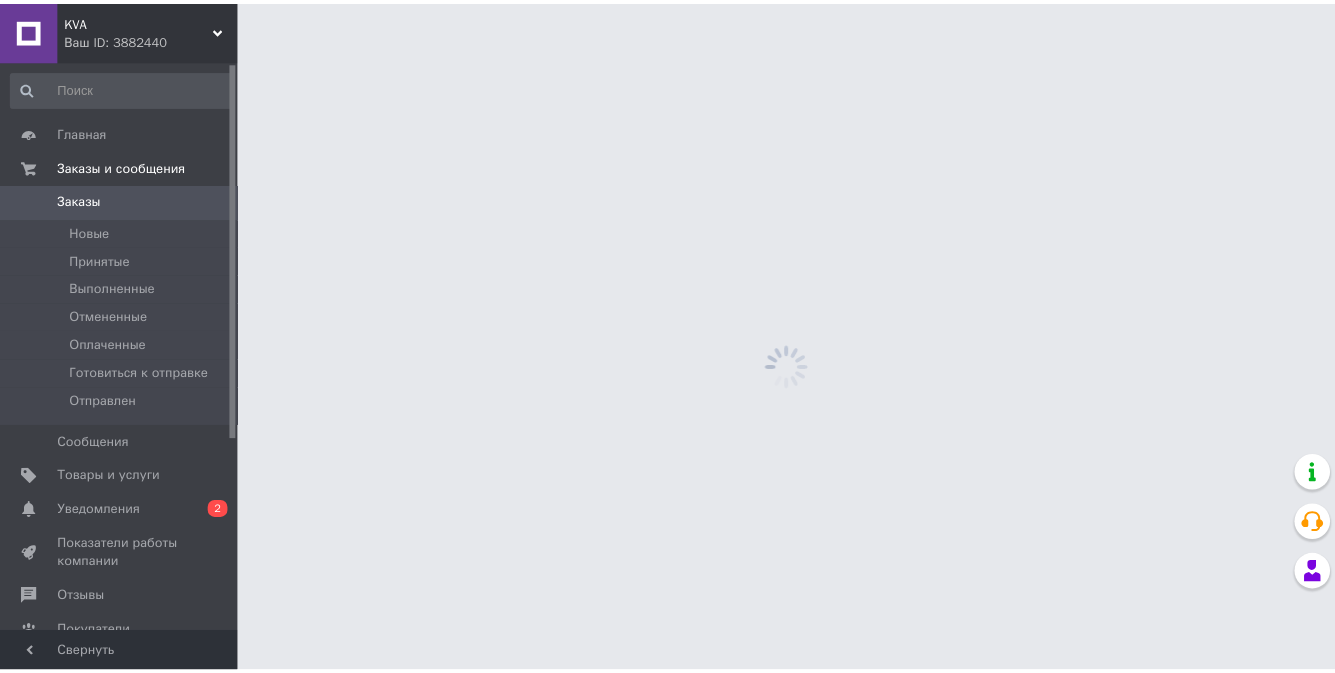 scroll, scrollTop: 0, scrollLeft: 0, axis: both 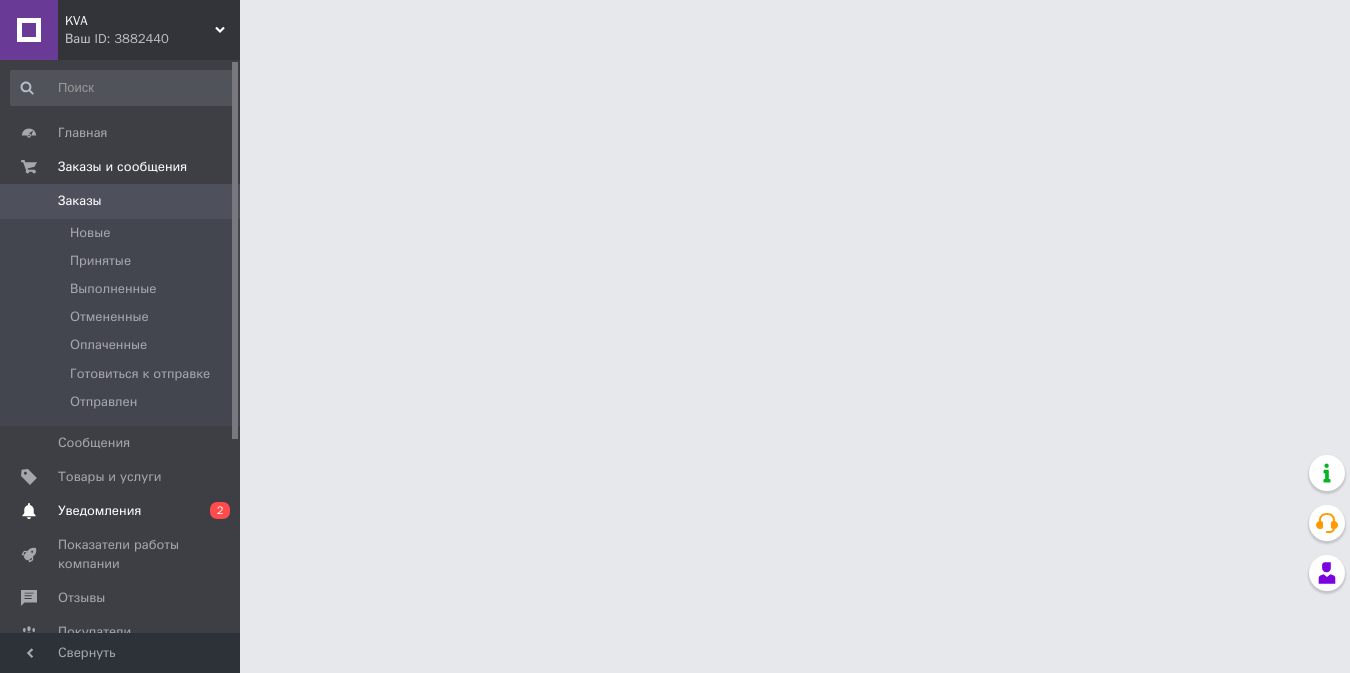 click on "2" at bounding box center [220, 510] 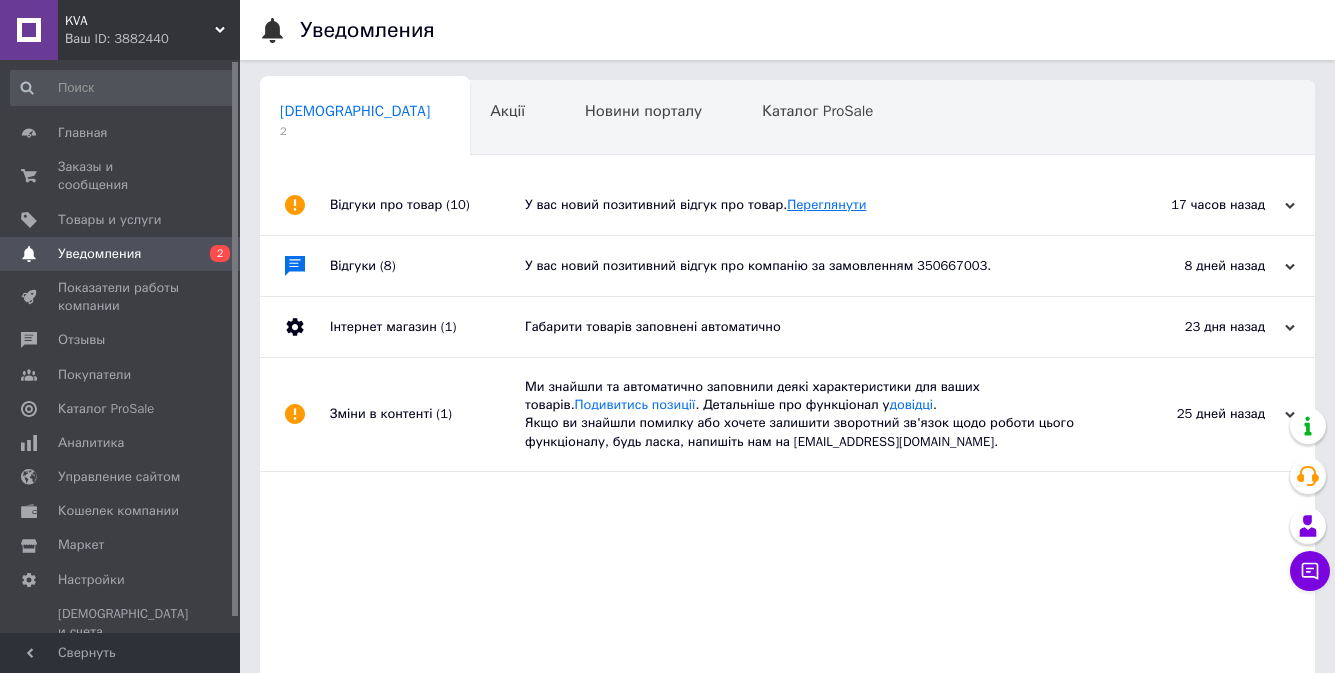 click on "Переглянути" at bounding box center [826, 204] 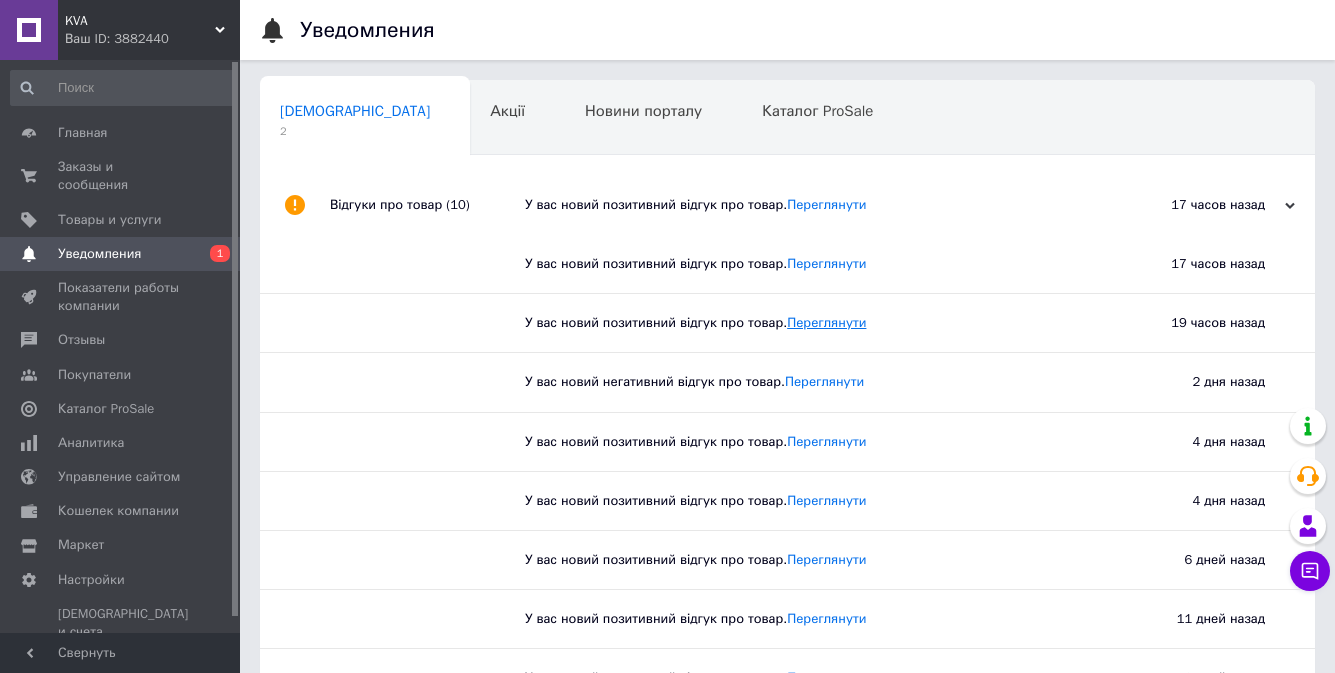 click on "Переглянути" at bounding box center [826, 322] 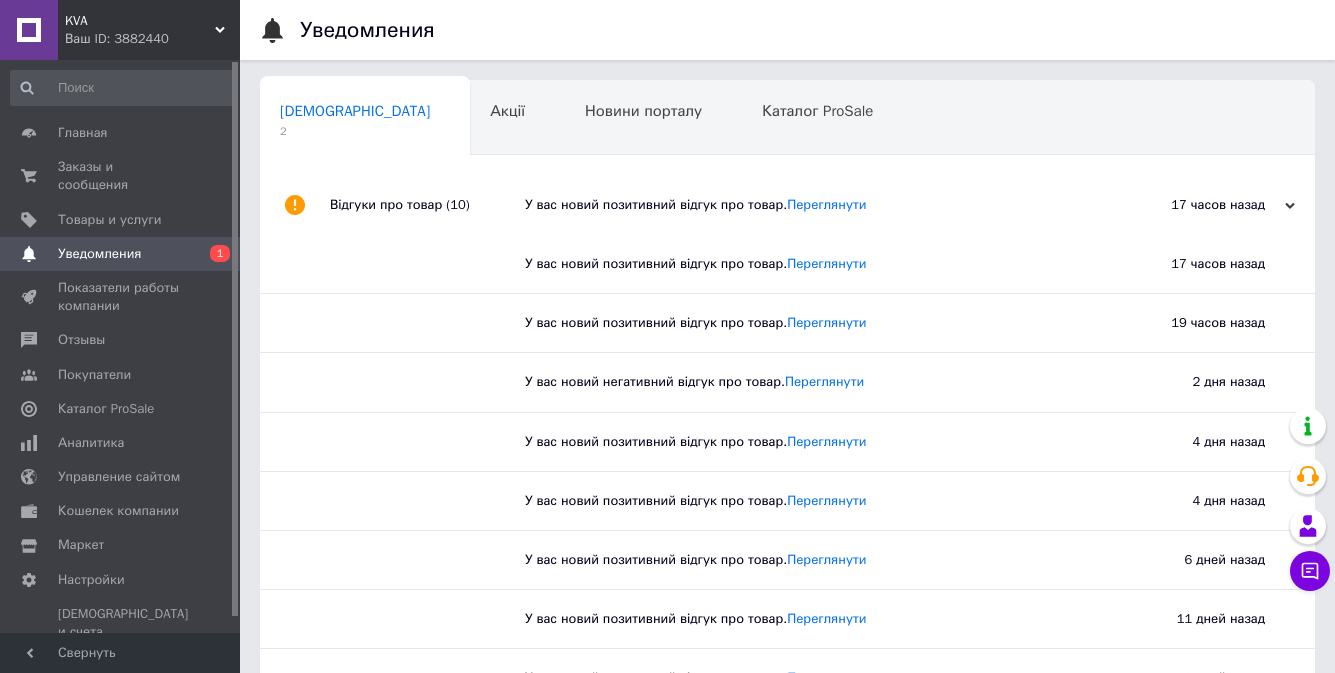 click on "1" at bounding box center (220, 253) 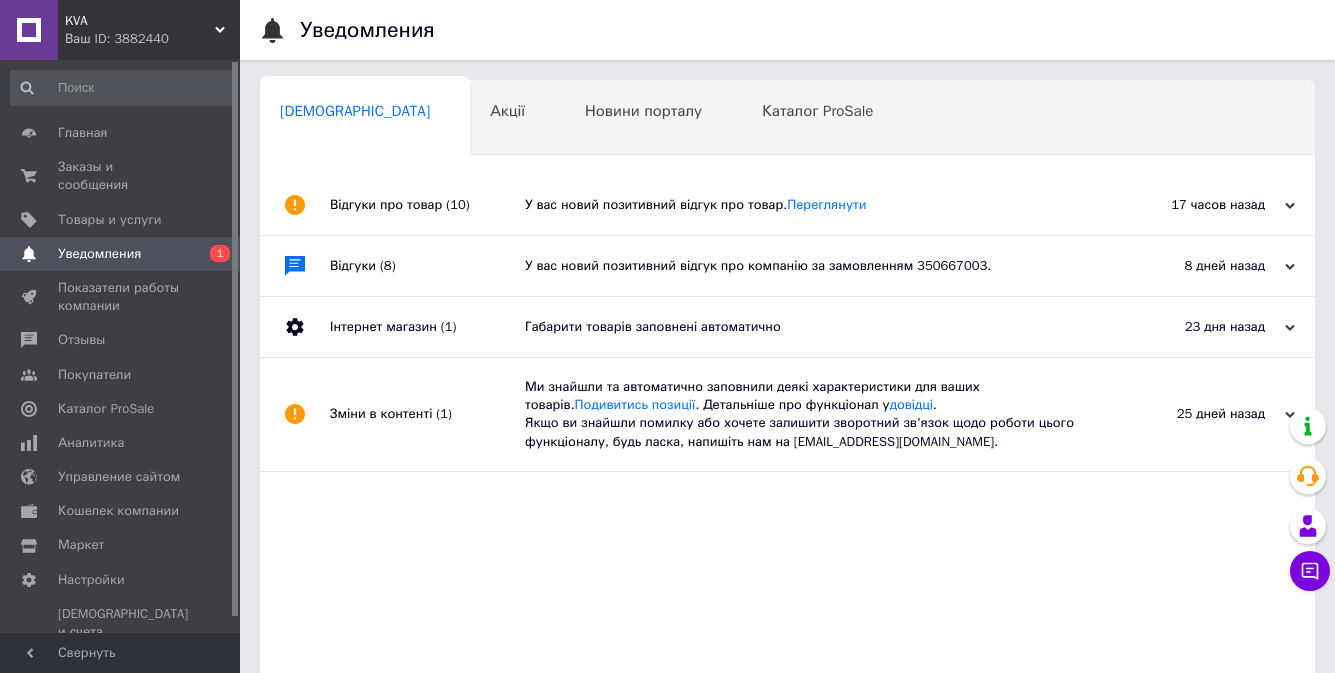 click at bounding box center [295, 266] 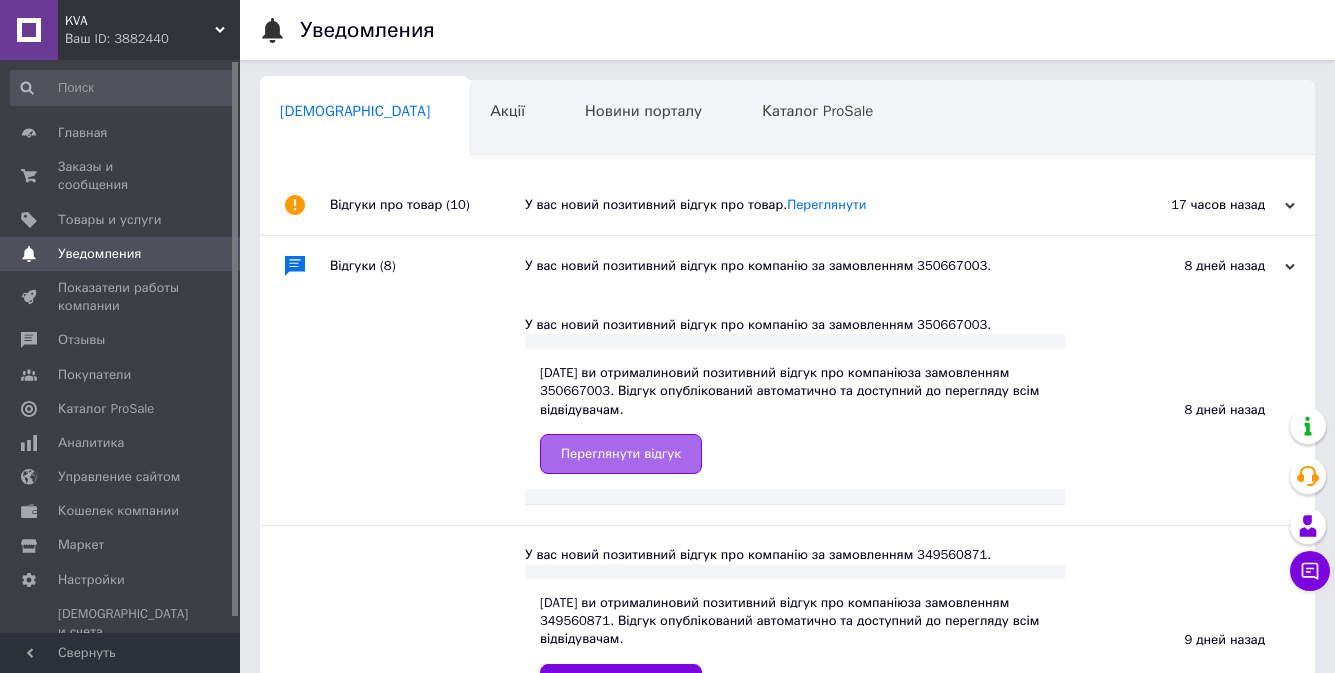 click on "Переглянути відгук" at bounding box center (621, 454) 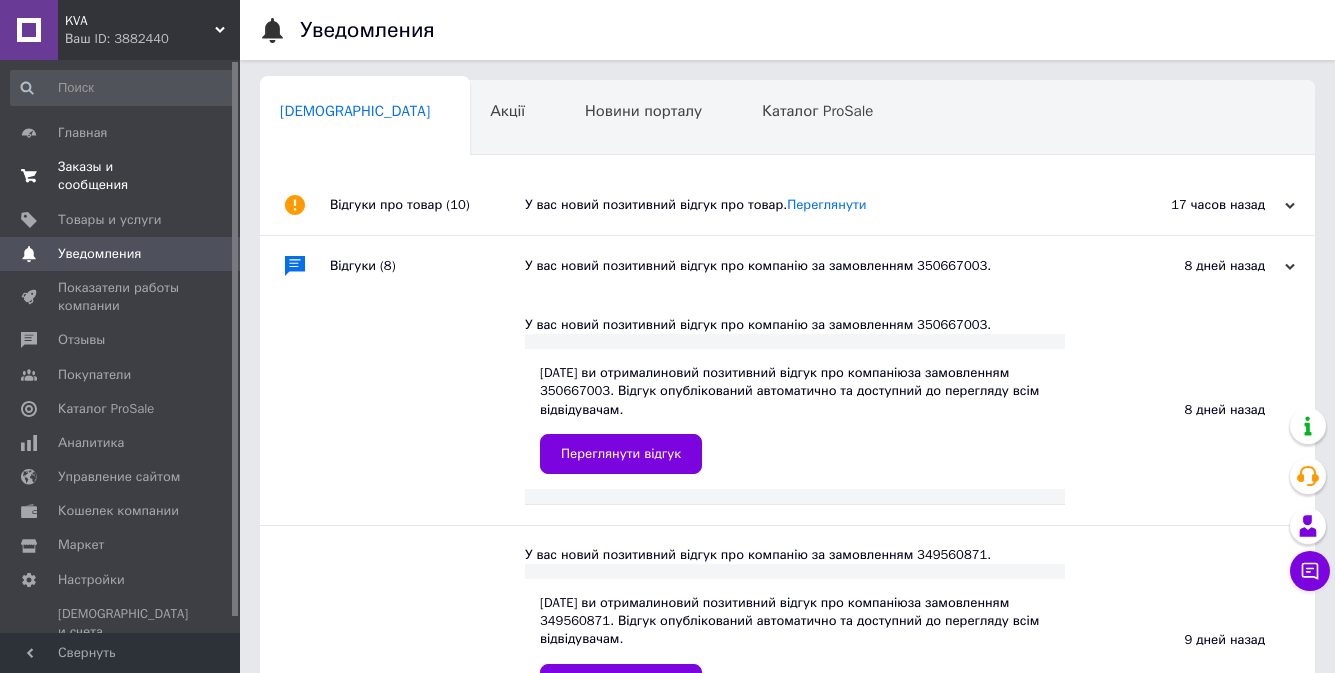 click on "Заказы и сообщения" at bounding box center [121, 176] 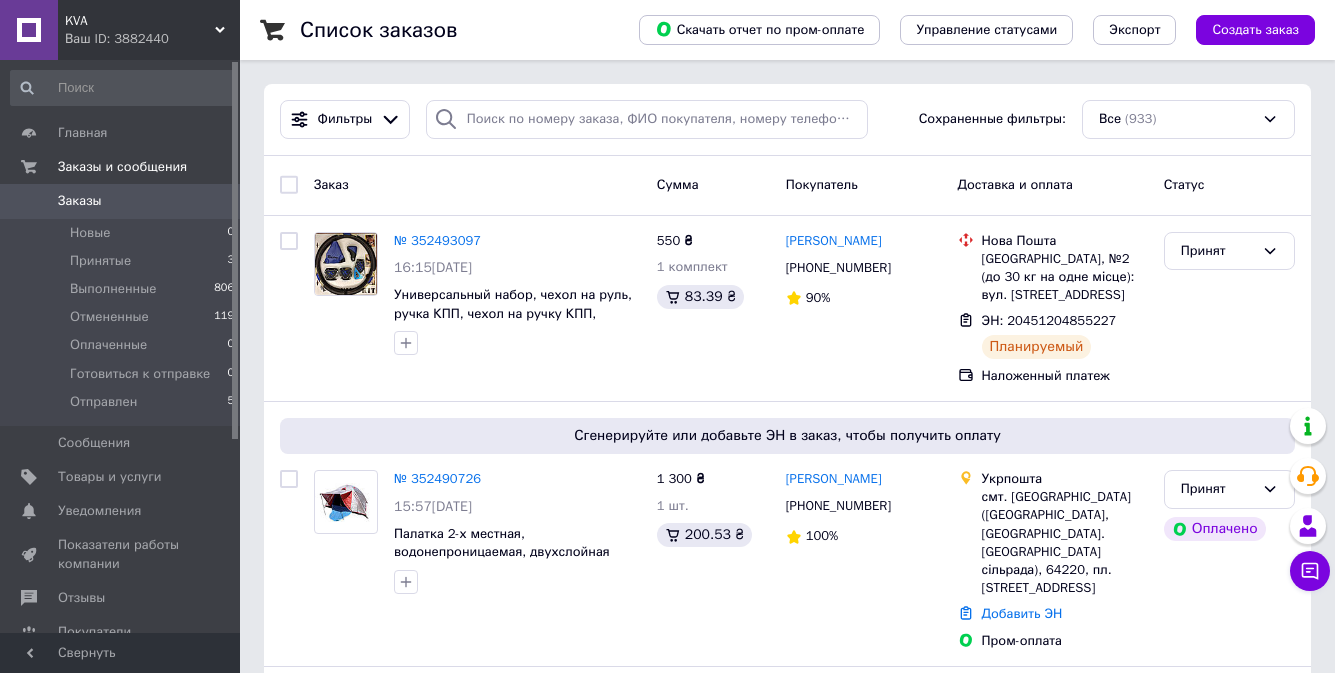 click on "Список заказов   Скачать отчет по пром-оплате Управление статусами Экспорт Создать заказ Фильтры Сохраненные фильтры: Все (933) Заказ Сумма Покупатель Доставка и оплата Статус № 352493097 16:15[DATE] Универсальный набор, чехол на руль, ручка КПП, чехол на ручку КПП, педали МКПП 550 ₴ 1 комплект 83.39 ₴ [PERSON_NAME] [PHONE_NUMBER] 90% [GEOGRAPHIC_DATA], №2 (до 30 кг на одне місце): вул. [STREET_ADDRESS] ЭН: 20451204855227 Планируемый Наложенный платеж Принят Сгенерируйте или добавьте ЭН в заказ, чтобы получить оплату № 352490726 15:57[DATE] 1 300 ₴ 1 шт. 200.53 ₴ [PERSON_NAME] 100%" at bounding box center [787, 2259] 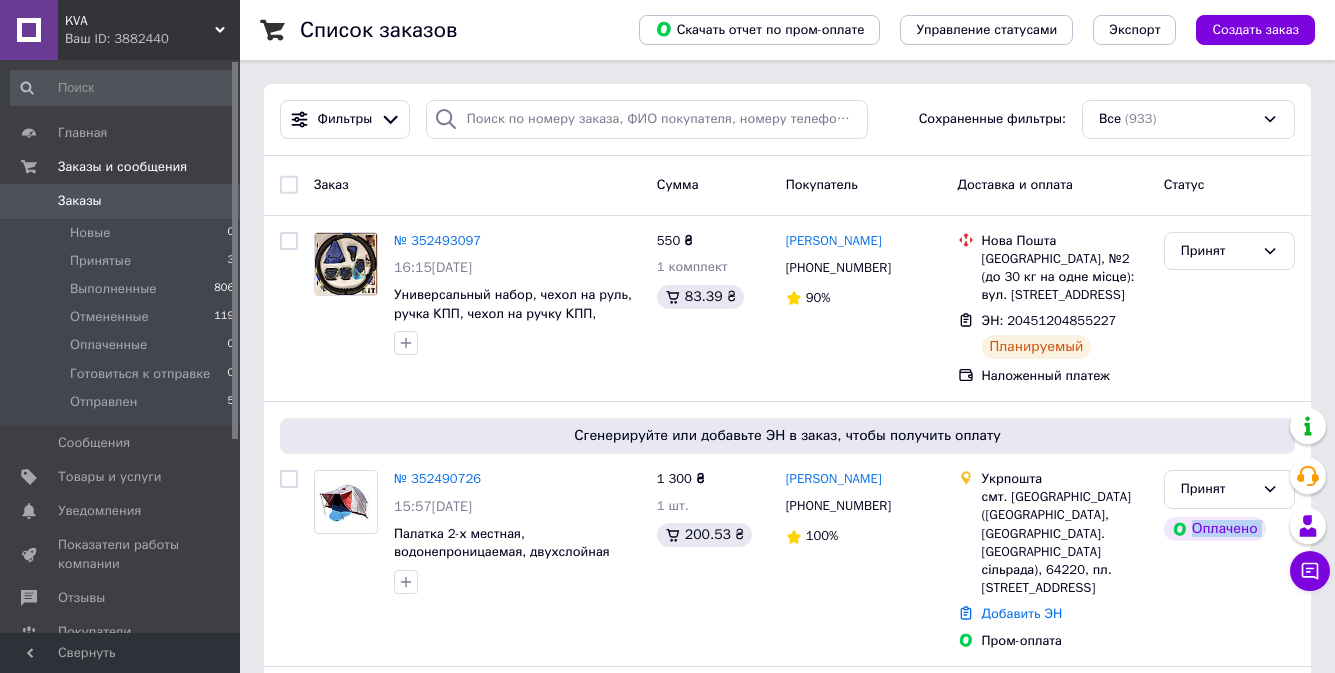 click on "Список заказов   Скачать отчет по пром-оплате Управление статусами Экспорт Создать заказ Фильтры Сохраненные фильтры: Все (933) Заказ Сумма Покупатель Доставка и оплата Статус № 352493097 16:15[DATE] Универсальный набор, чехол на руль, ручка КПП, чехол на ручку КПП, педали МКПП 550 ₴ 1 комплект 83.39 ₴ [PERSON_NAME] [PHONE_NUMBER] 90% [GEOGRAPHIC_DATA], №2 (до 30 кг на одне місце): вул. [STREET_ADDRESS] ЭН: 20451204855227 Планируемый Наложенный платеж Принят Сгенерируйте или добавьте ЭН в заказ, чтобы получить оплату № 352490726 15:57[DATE] 1 300 ₴ 1 шт. 200.53 ₴ [PERSON_NAME] 100%" at bounding box center [787, 2259] 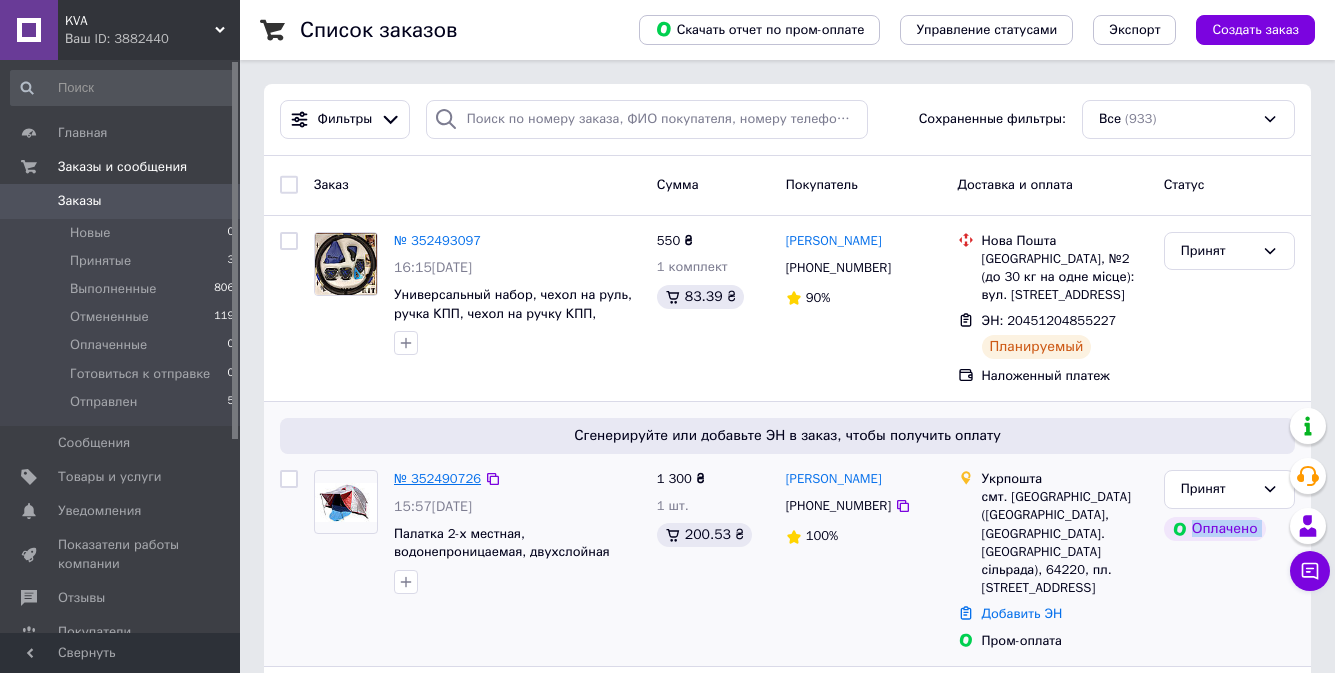 click on "№ 352490726" at bounding box center (437, 478) 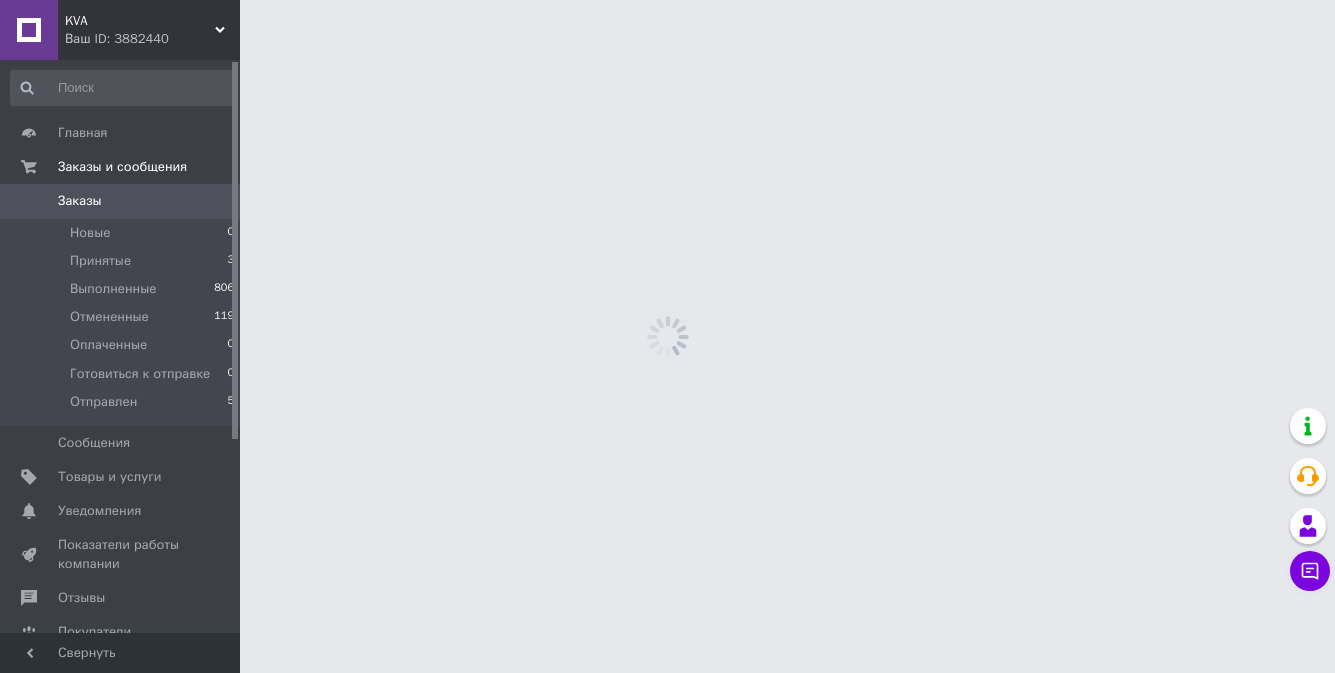 click on "KVA Ваш ID: 3882440 Сайт KVA Кабинет покупателя Проверить состояние системы Страница на портале Справка Выйти Главная Заказы и сообщения Заказы 0 Новые 0 Принятые 3 Выполненные 806 Отмененные 119 Оплаченные 0 Готовиться к отправке 0 Отправлен 5 Сообщения 0 Товары и услуги Уведомления 0 Показатели работы компании Отзывы Покупатели Каталог ProSale Аналитика Управление сайтом Кошелек компании Маркет Настройки Тарифы и счета Prom микс 1000 (3 месяца) Свернуть" at bounding box center (667, 0) 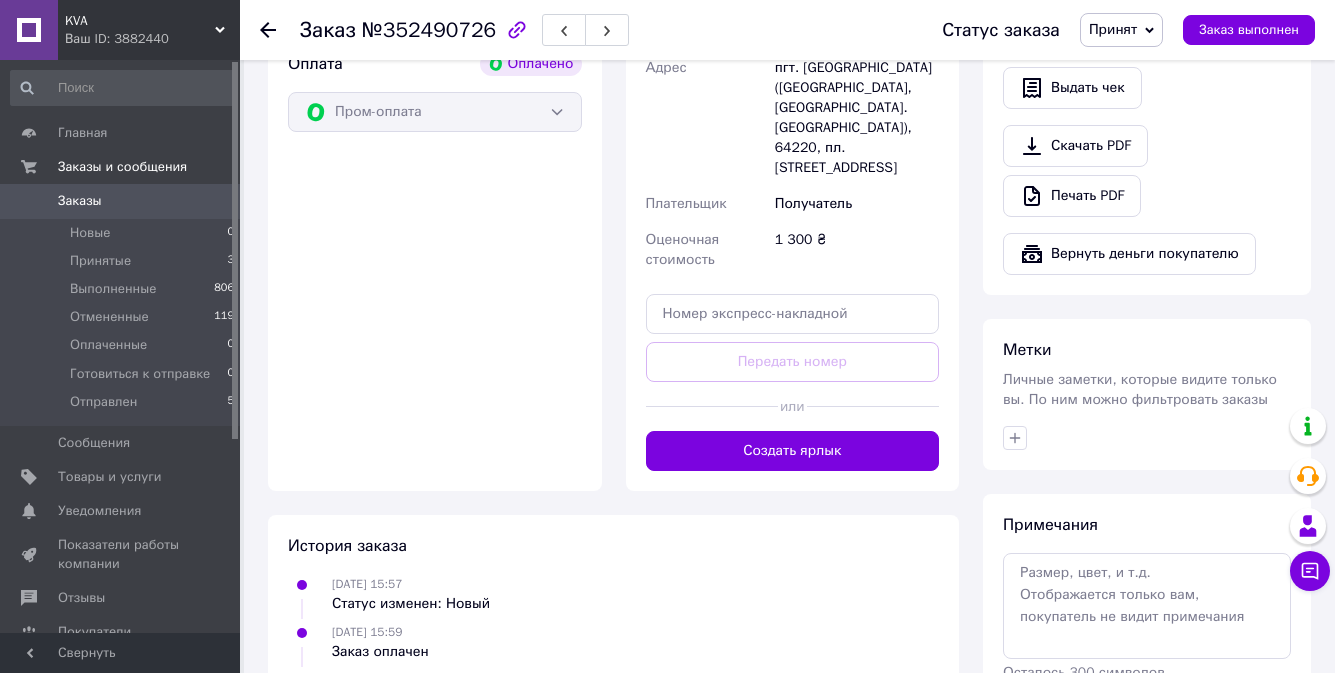 scroll, scrollTop: 760, scrollLeft: 0, axis: vertical 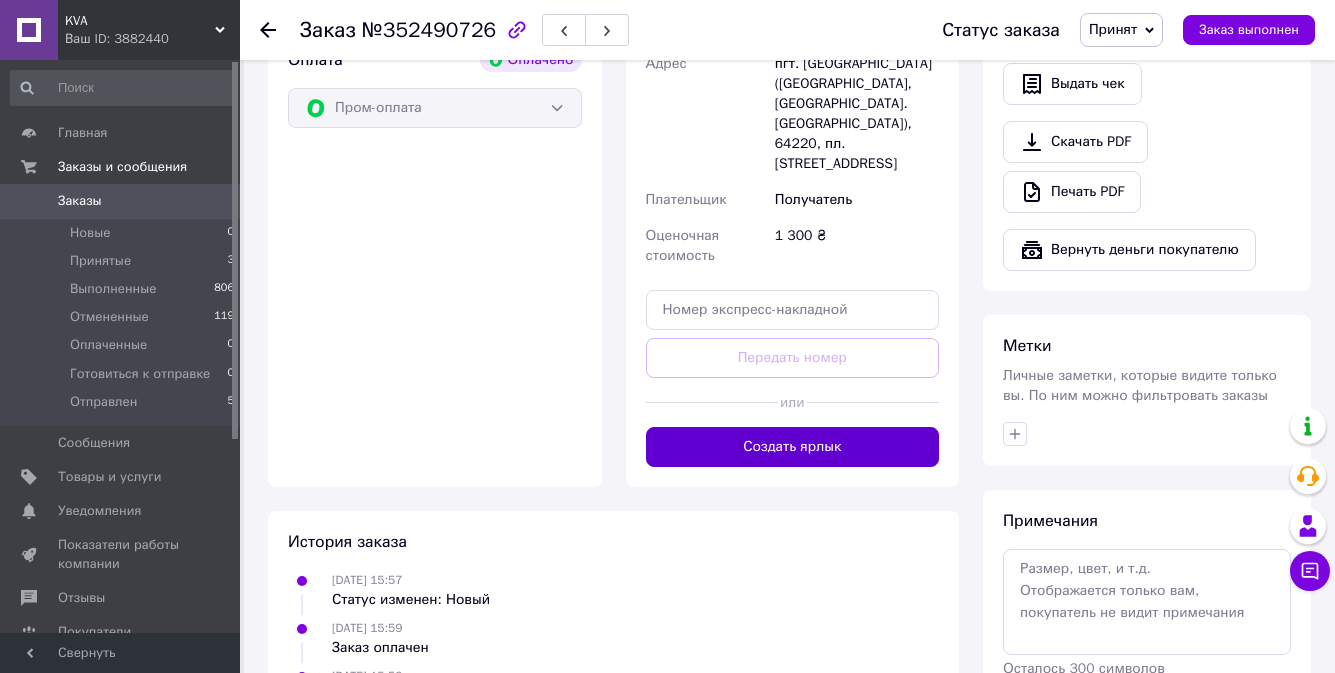 click on "Создать ярлык" at bounding box center [793, 447] 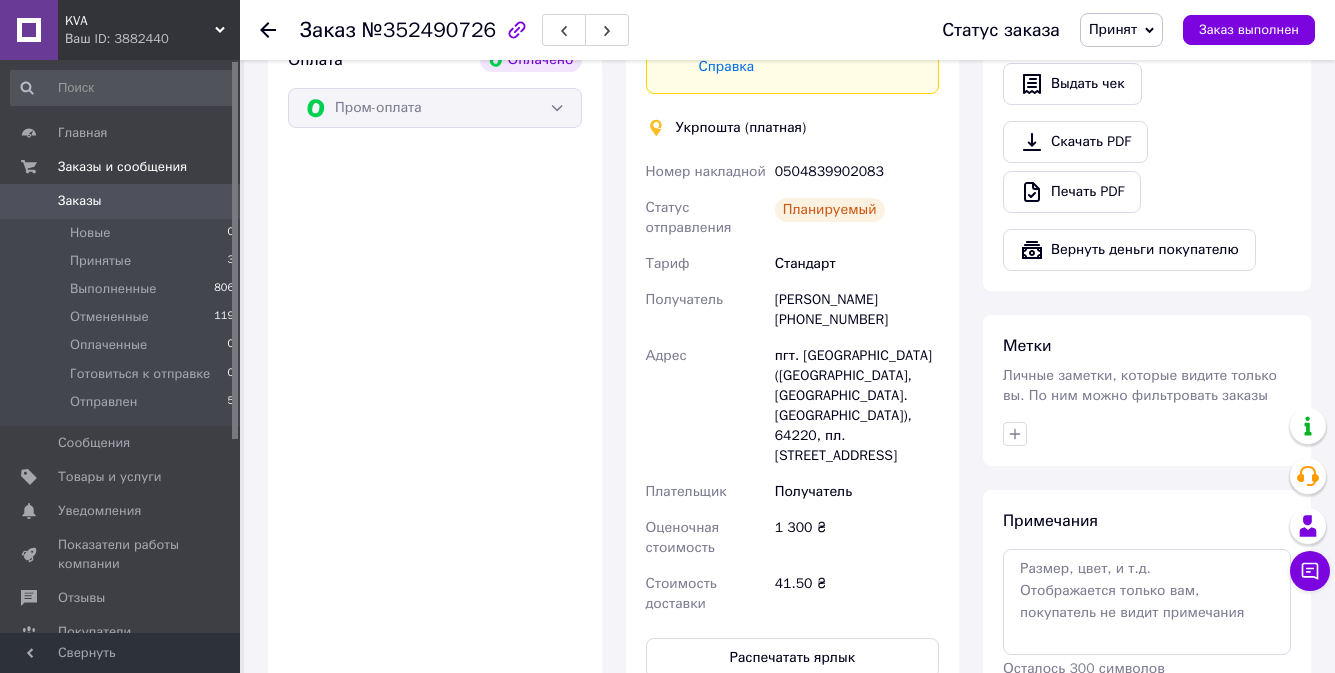 click 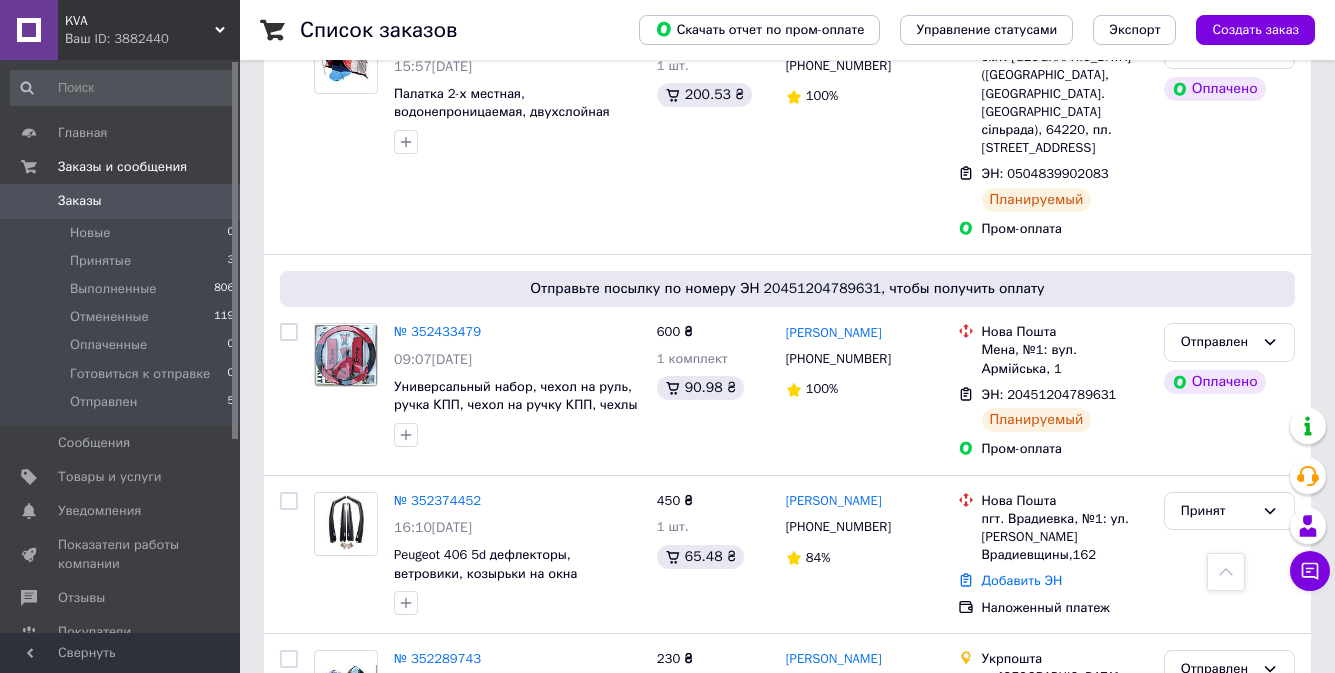 scroll, scrollTop: 480, scrollLeft: 0, axis: vertical 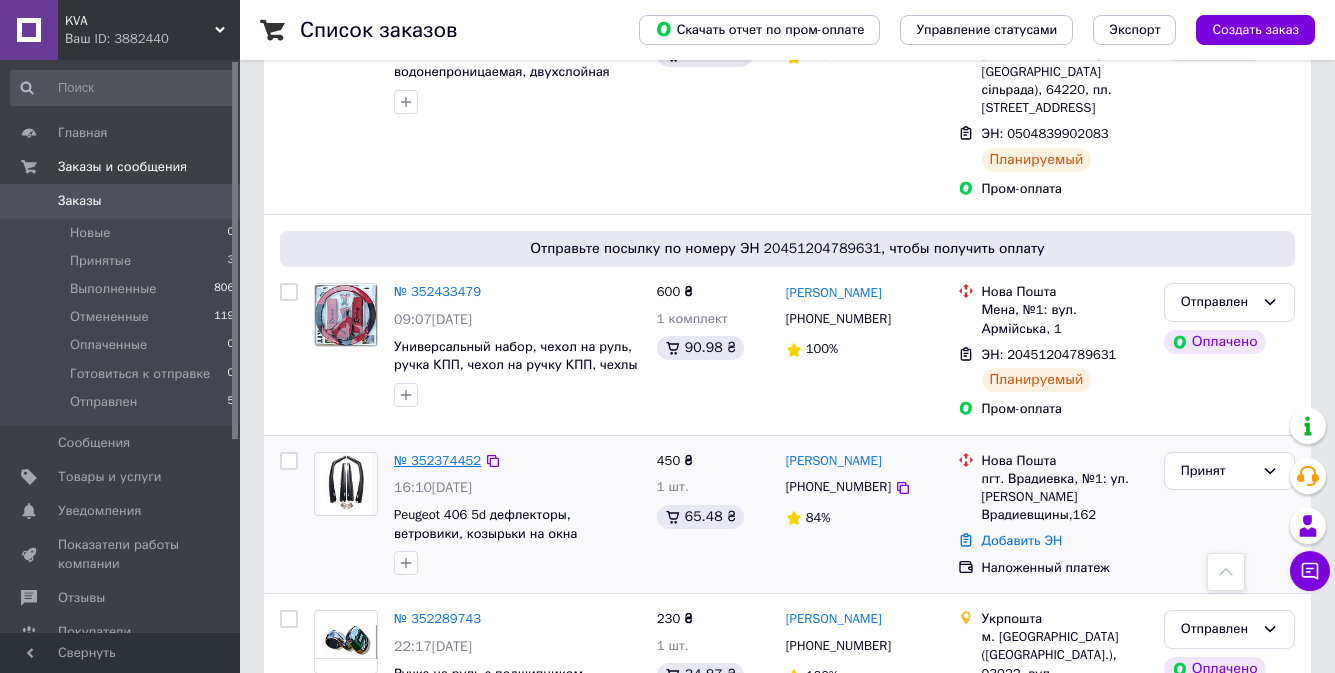 click on "№ 352374452" at bounding box center [437, 460] 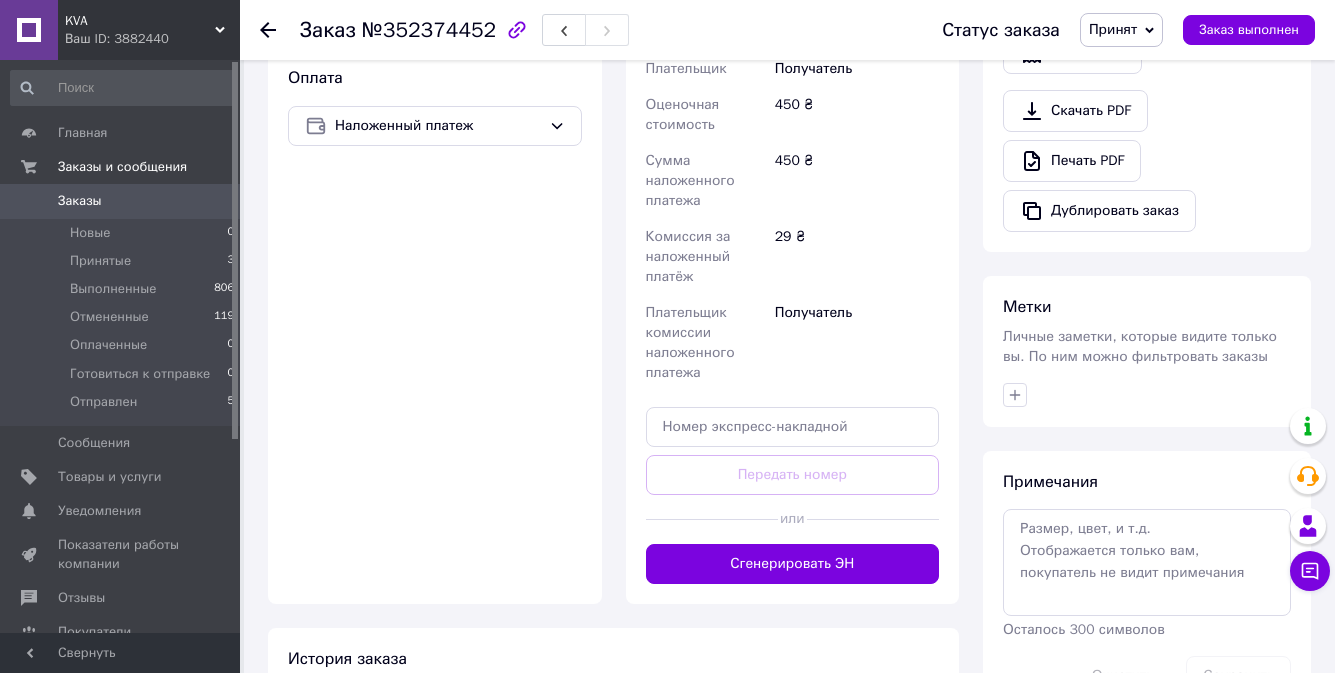 scroll, scrollTop: 720, scrollLeft: 0, axis: vertical 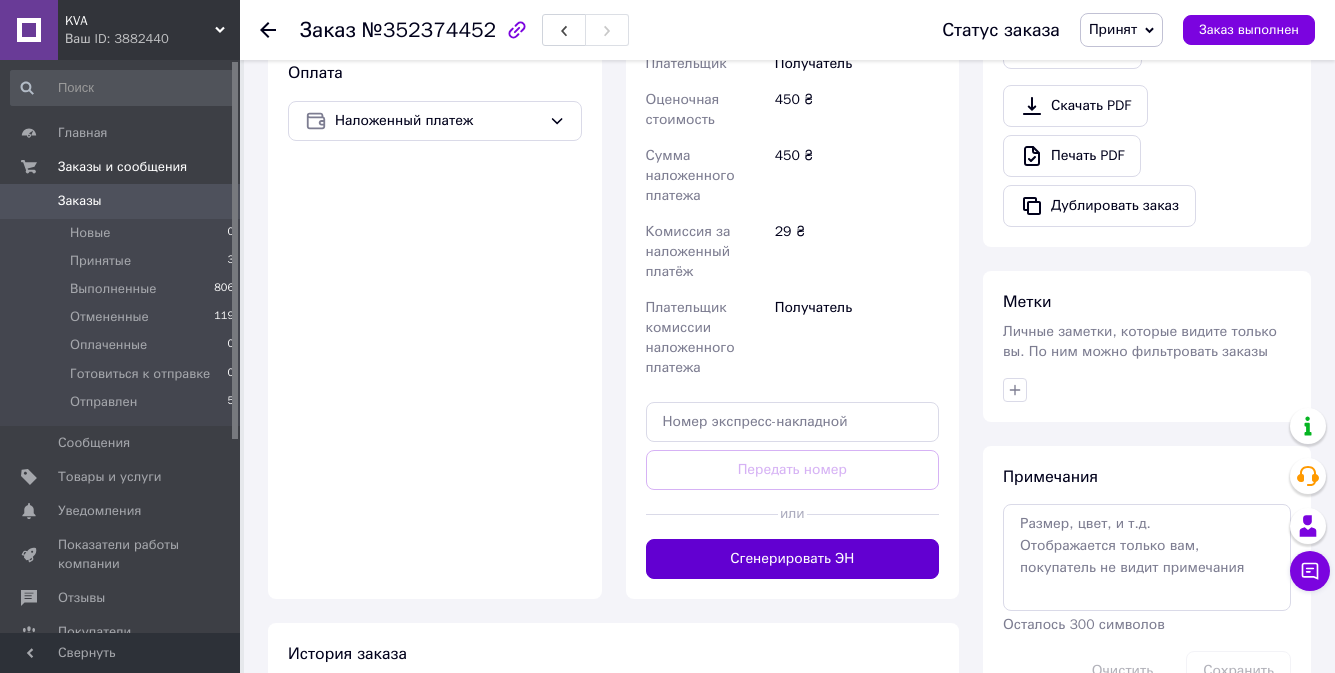 click on "Сгенерировать ЭН" at bounding box center (793, 559) 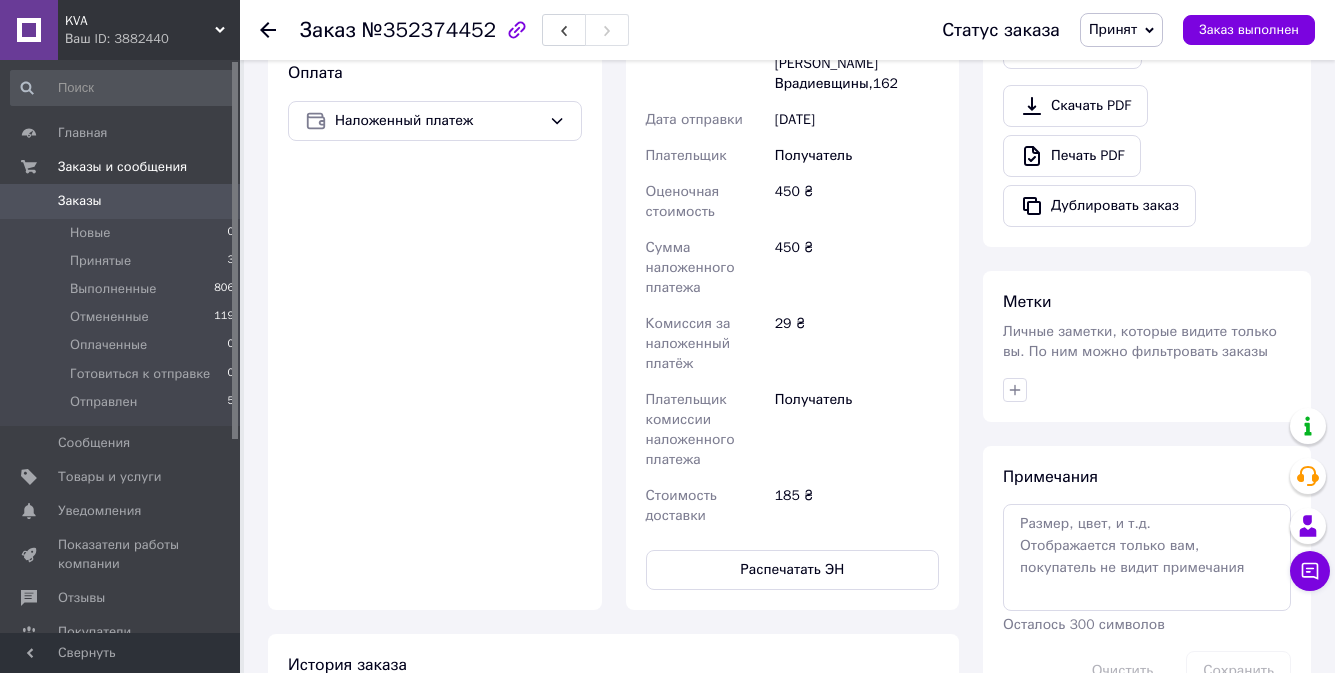 scroll, scrollTop: 132, scrollLeft: 0, axis: vertical 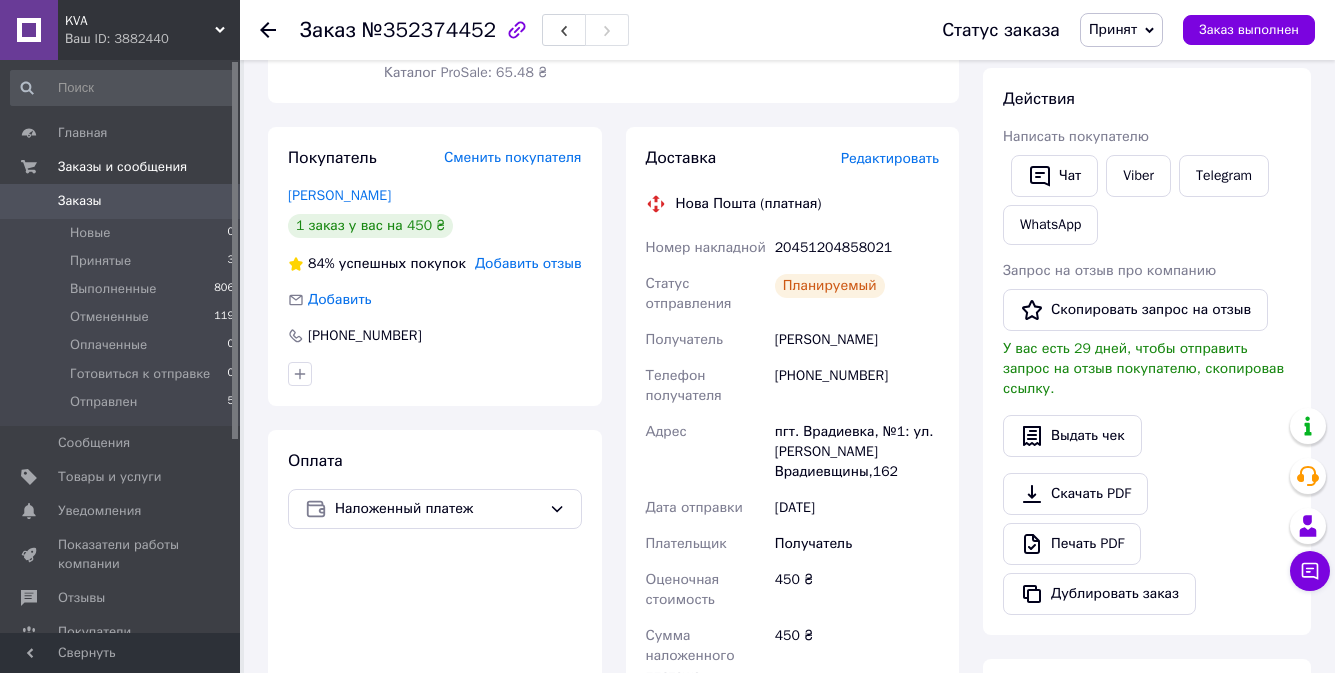 click on "Редактировать" at bounding box center [890, 158] 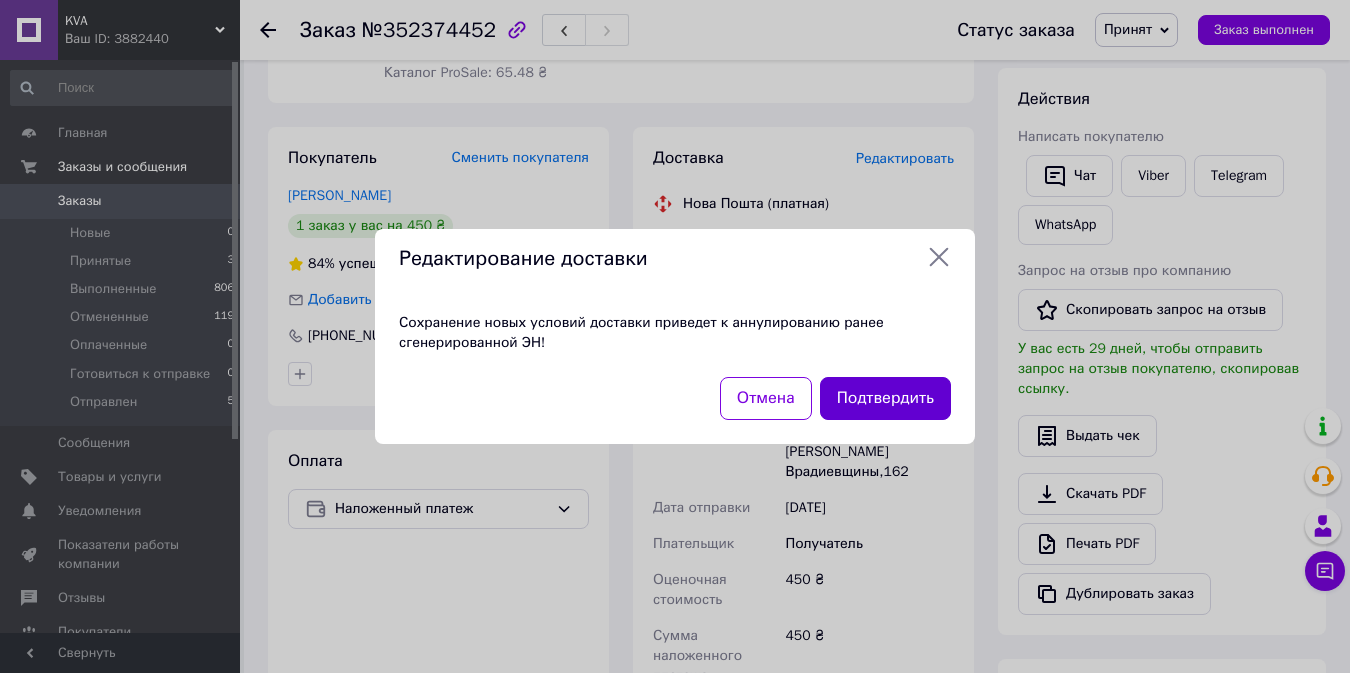 click on "Подтвердить" at bounding box center (885, 398) 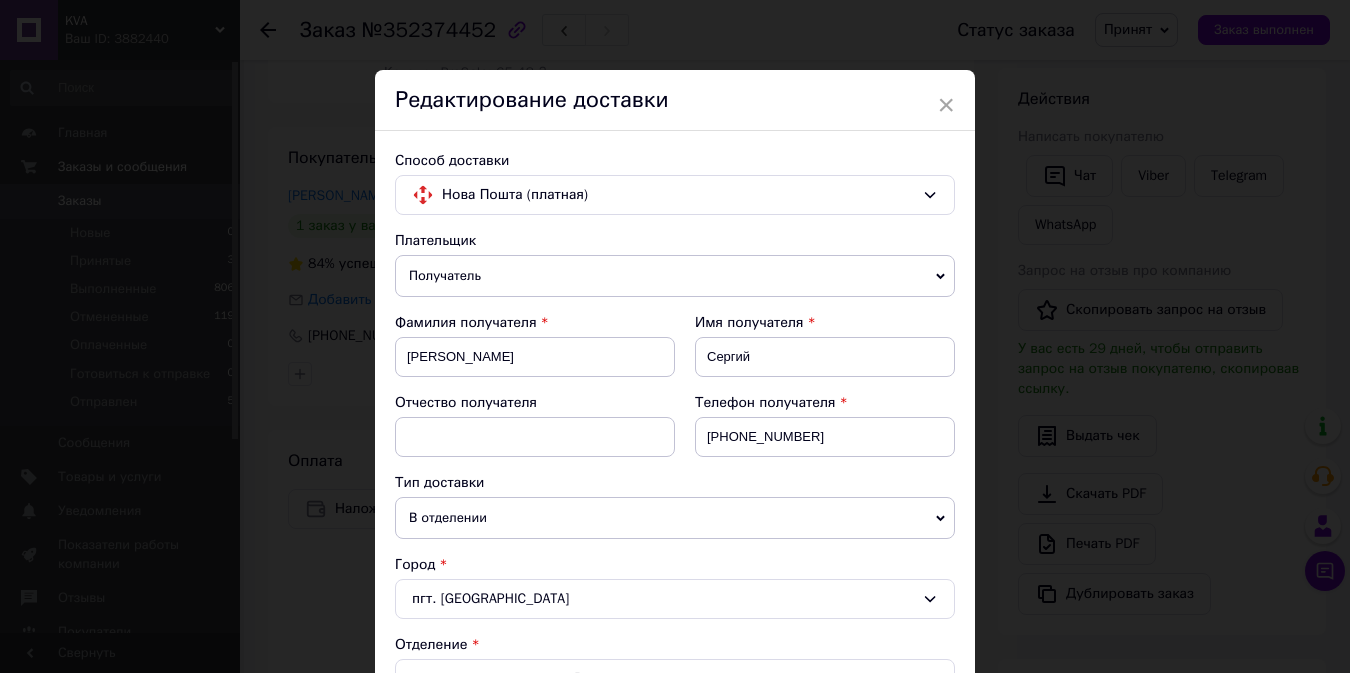 click on "× Редактирование доставки Способ доставки Нова Пошта (платная) Плательщик Получатель Отправитель Фамилия получателя [PERSON_NAME] Имя получателя [PERSON_NAME] Отчество получателя Телефон получателя [PHONE_NUMBER] Тип доставки В отделении Курьером В почтомате Город пгт. Врадиевка Отделение №1: ул. [PERSON_NAME] Врадиевщины,162 Место отправки Харків: №165 (до 200 кг): вул. [PERSON_NAME][STREET_ADDRESS]-А Нет совпадений. Попробуйте изменить условия поиска Добавить еще место отправки Тип посылки Груз Документы Номер упаковки (не обязательно) Оценочная стоимость 450 Дата отправки [DATE] < 2025 > < Июль > Пн Вт Ср Чт" at bounding box center [675, 336] 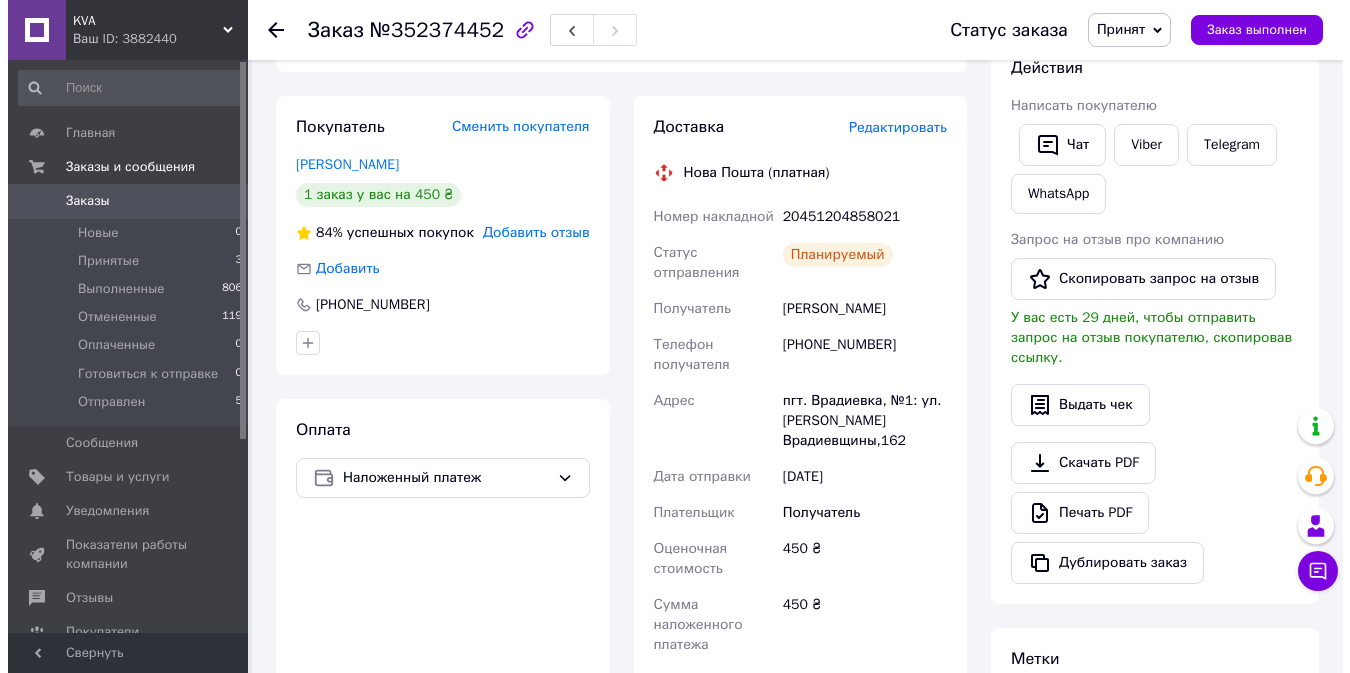 scroll, scrollTop: 372, scrollLeft: 0, axis: vertical 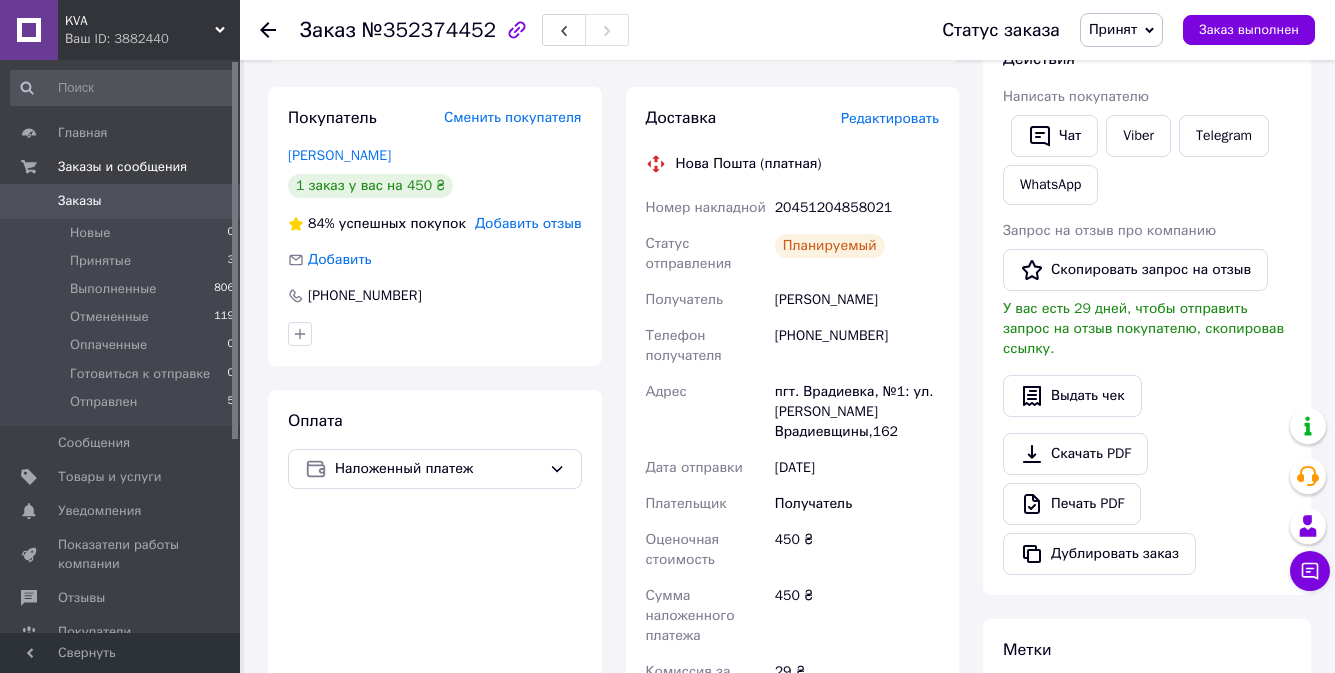 click on "Редактировать" at bounding box center [890, 118] 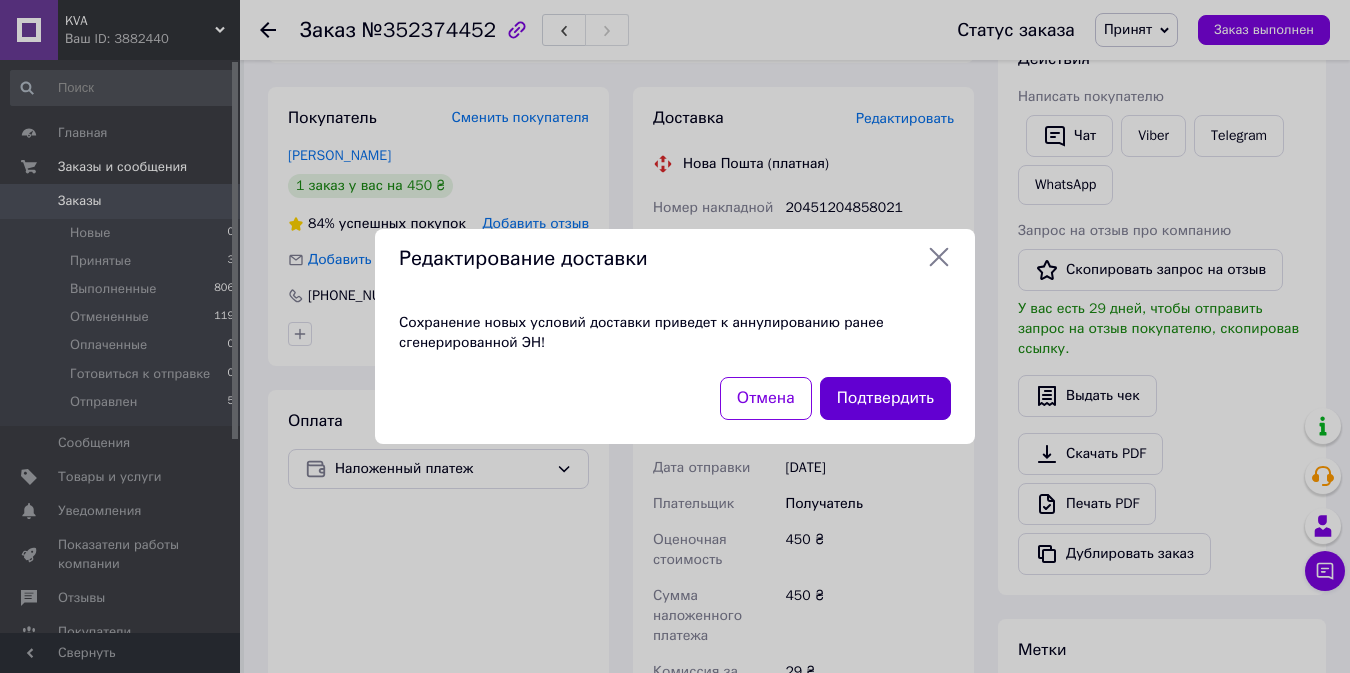 click on "Подтвердить" at bounding box center (885, 398) 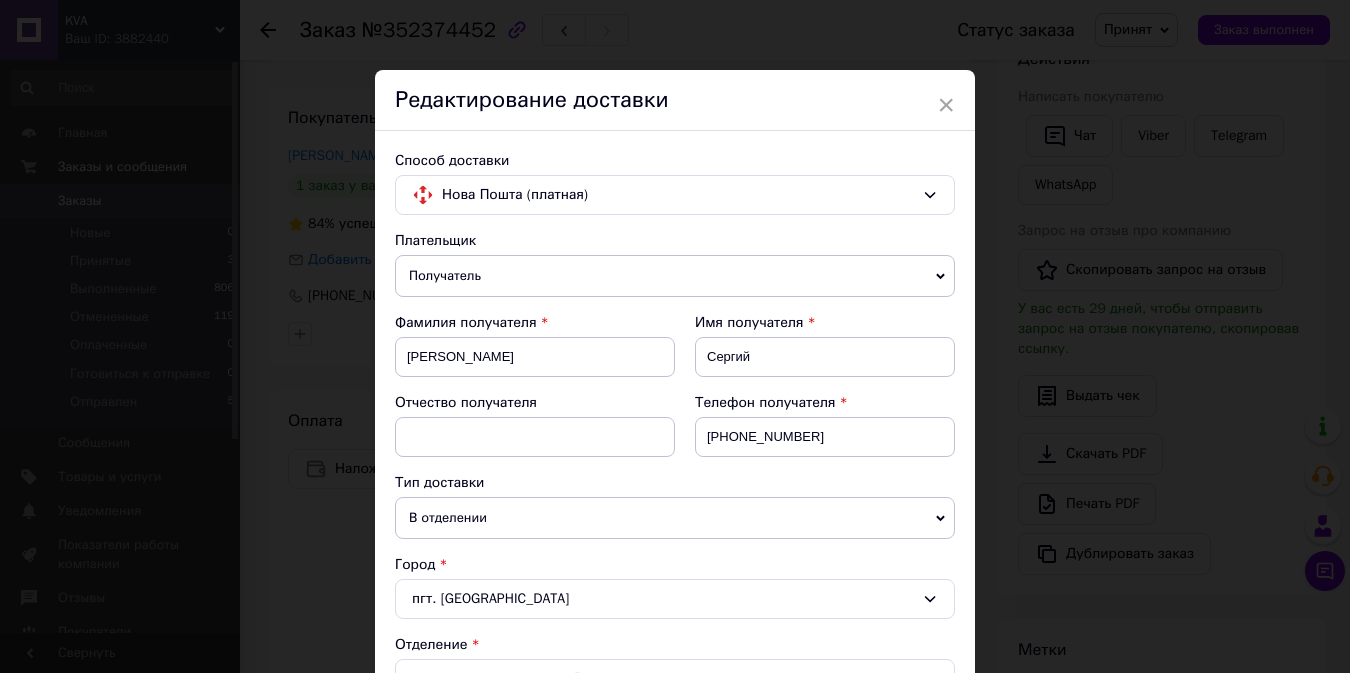 click on "Тип доставки" at bounding box center (675, 483) 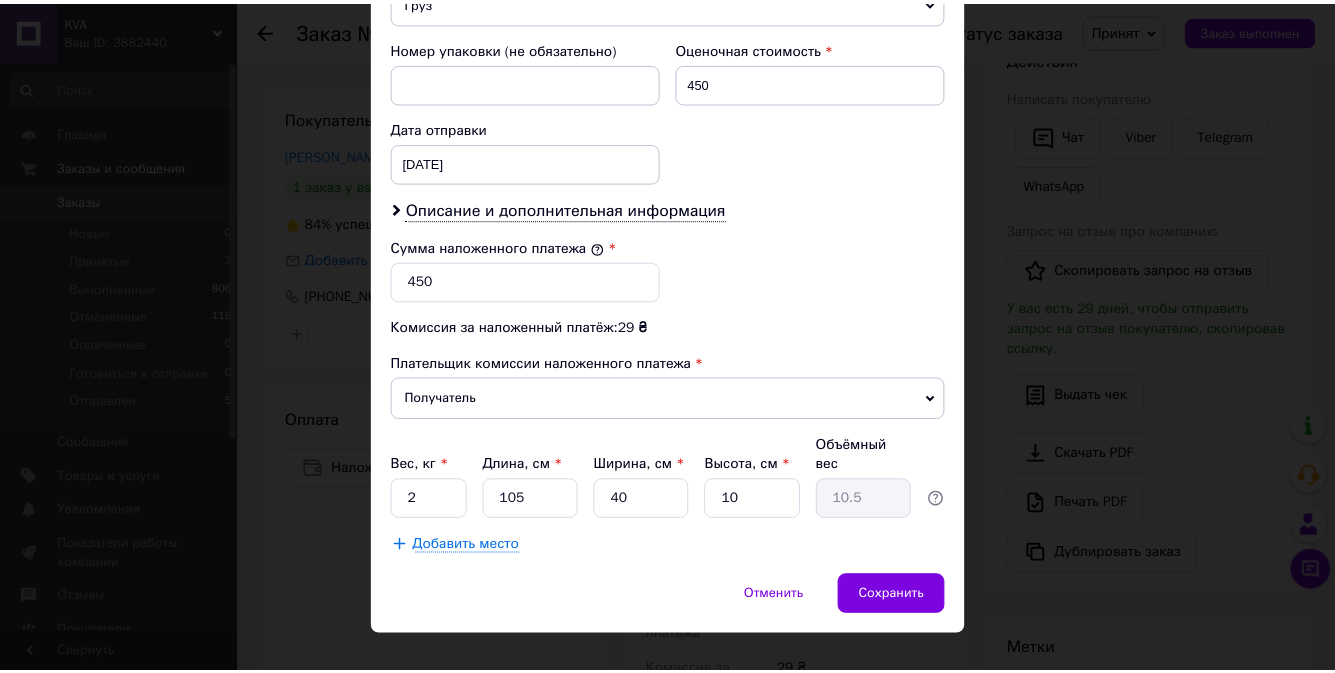 scroll, scrollTop: 853, scrollLeft: 0, axis: vertical 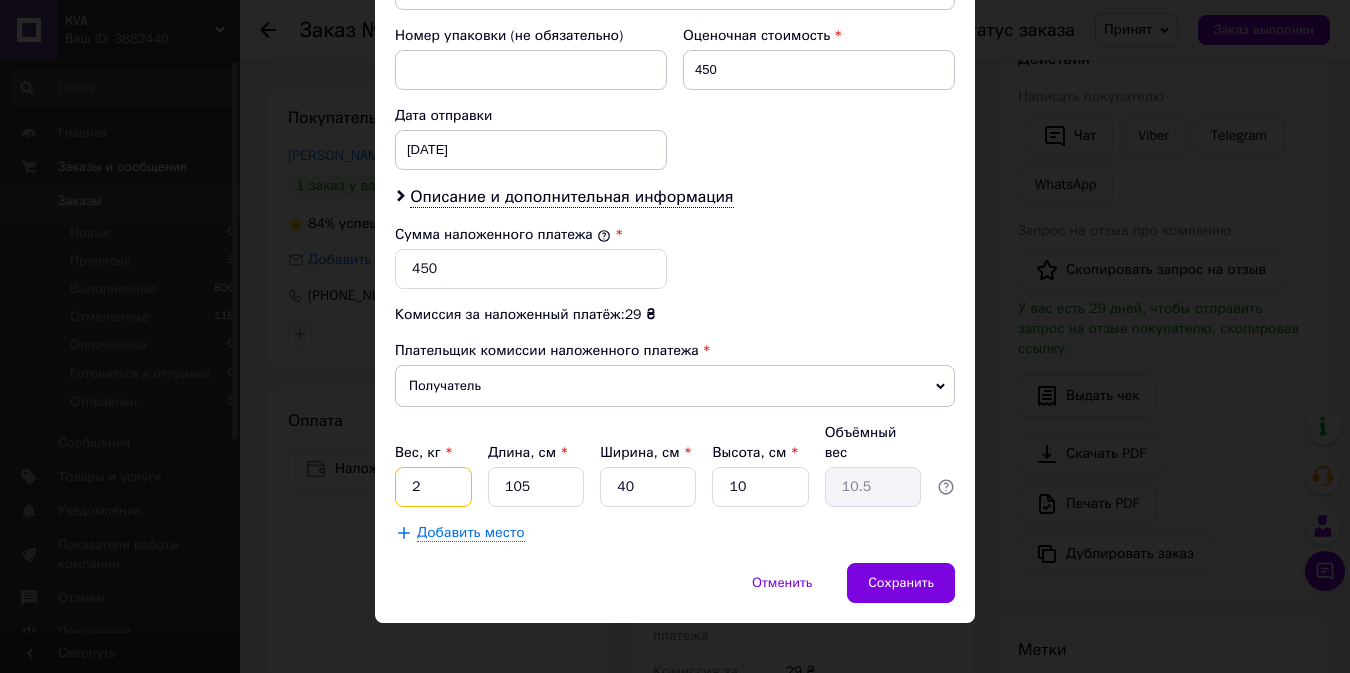 click on "2" at bounding box center [433, 487] 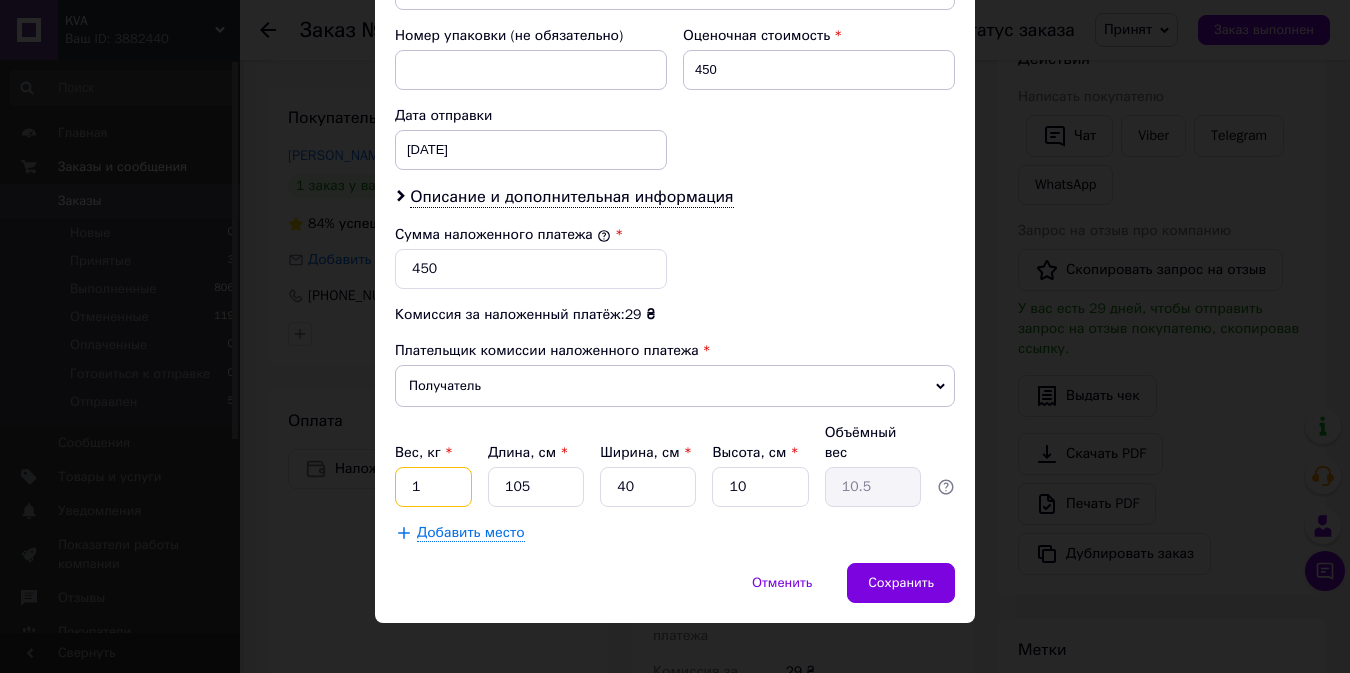 type on "1" 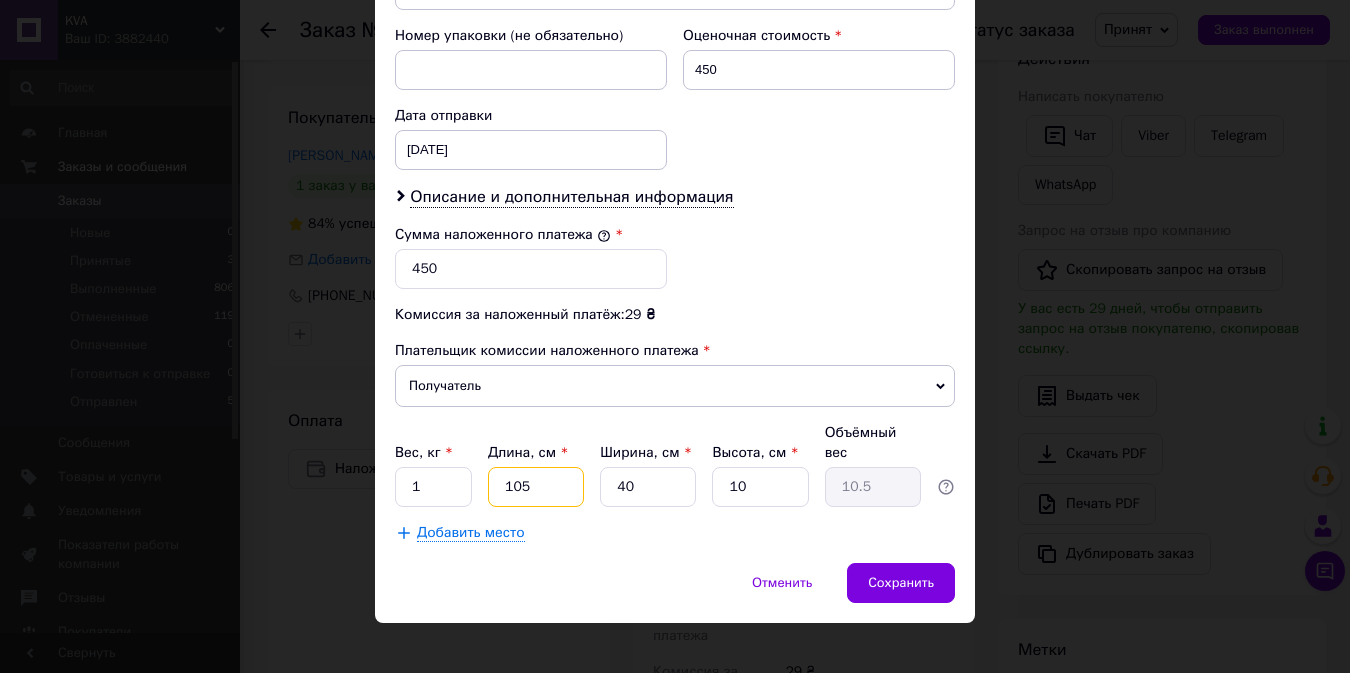 click on "105" at bounding box center [536, 487] 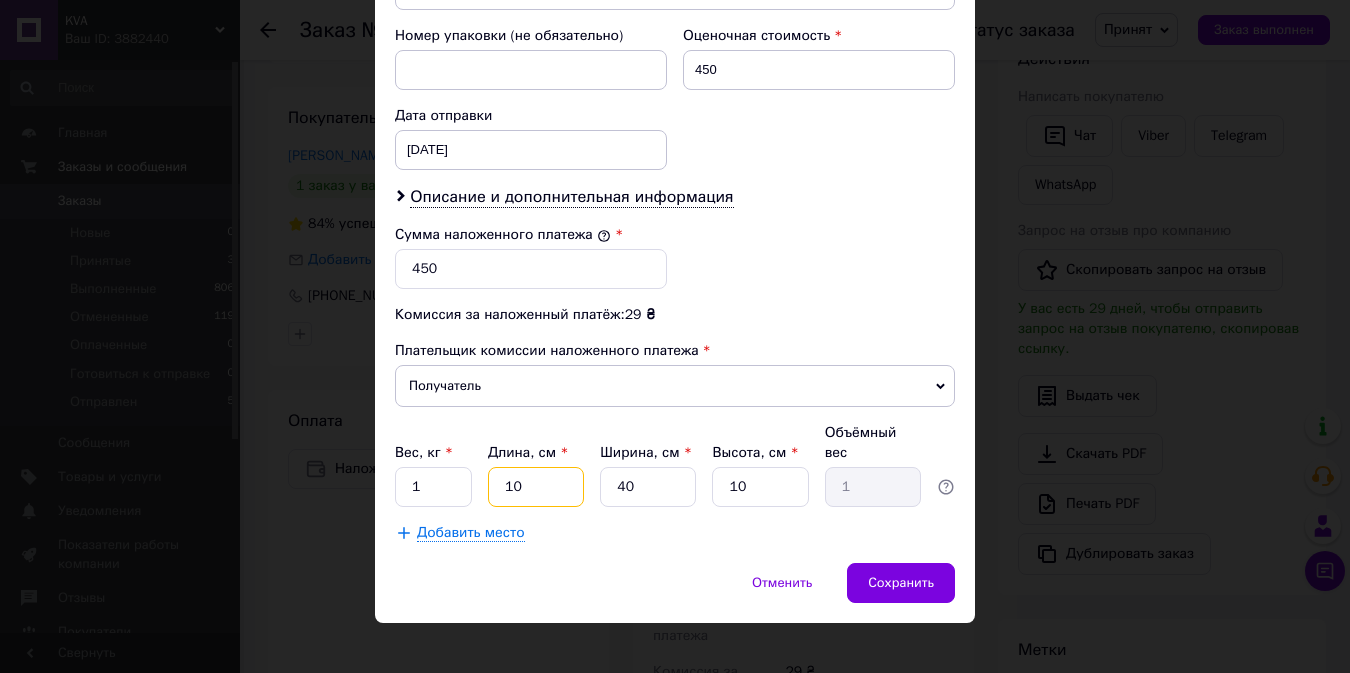 type on "10" 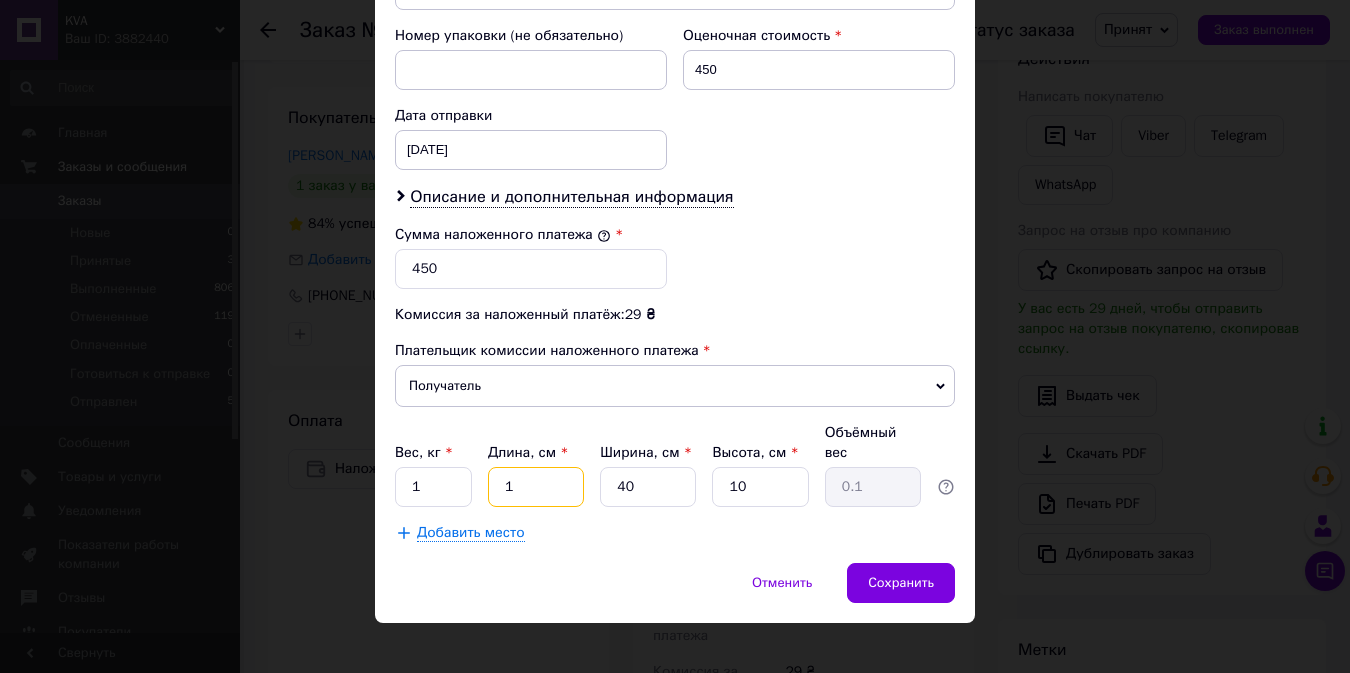 type on "10" 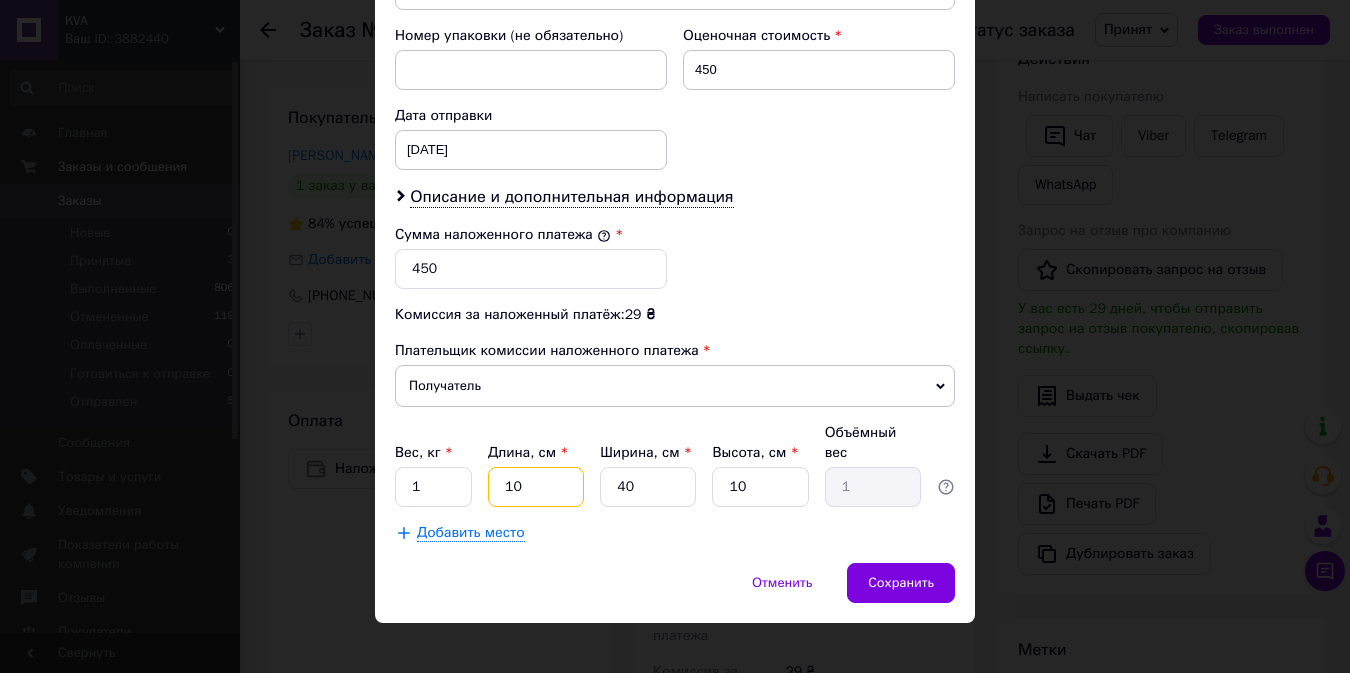 type on "100" 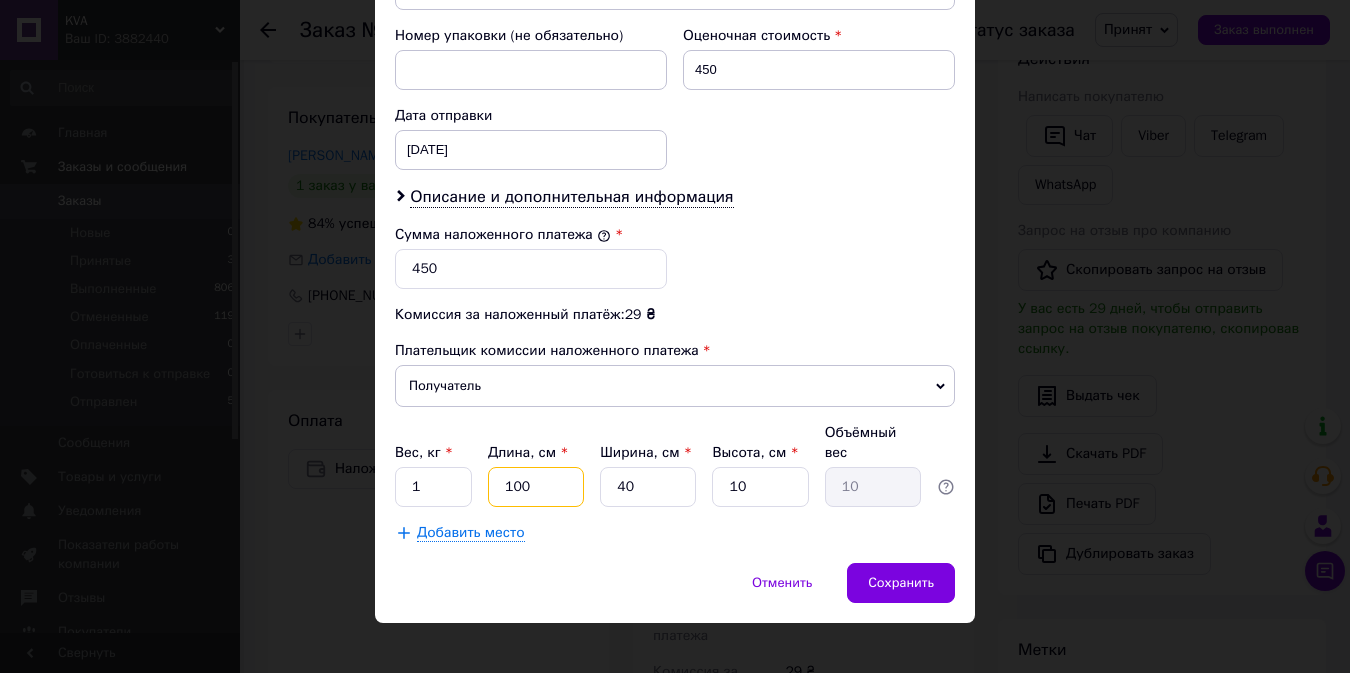 type on "100" 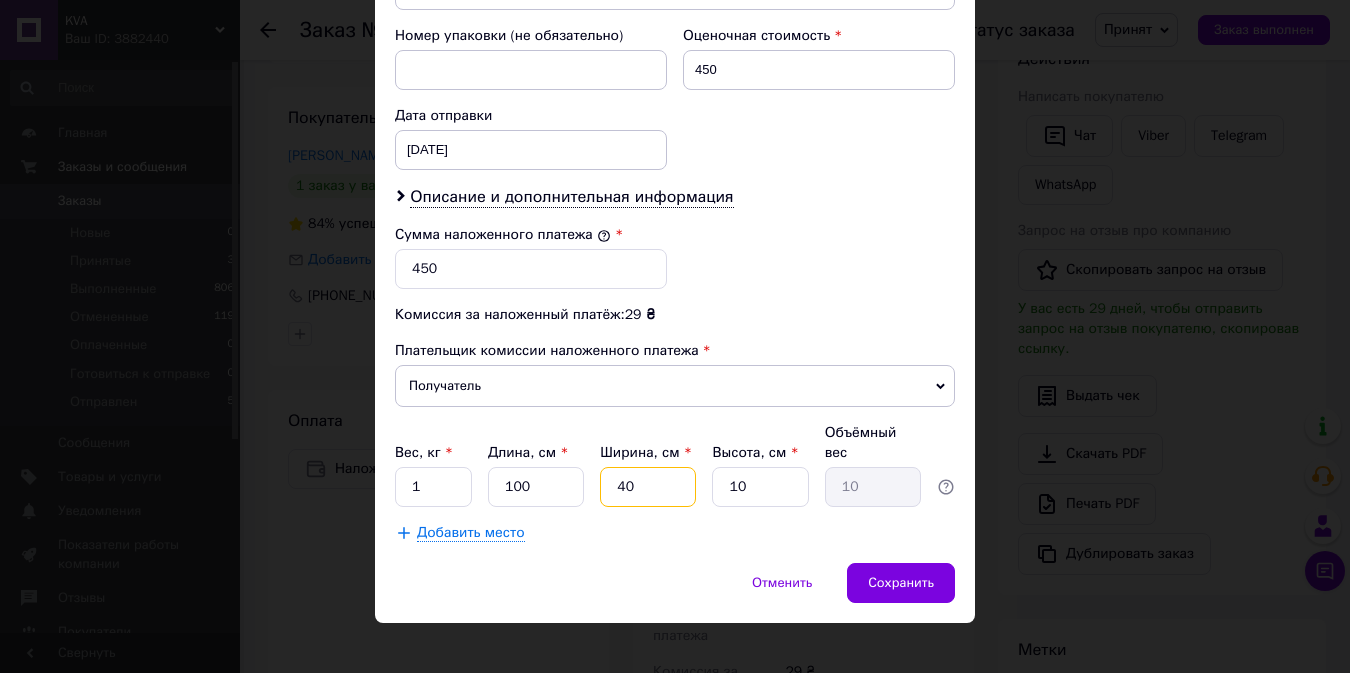 click on "40" at bounding box center (648, 487) 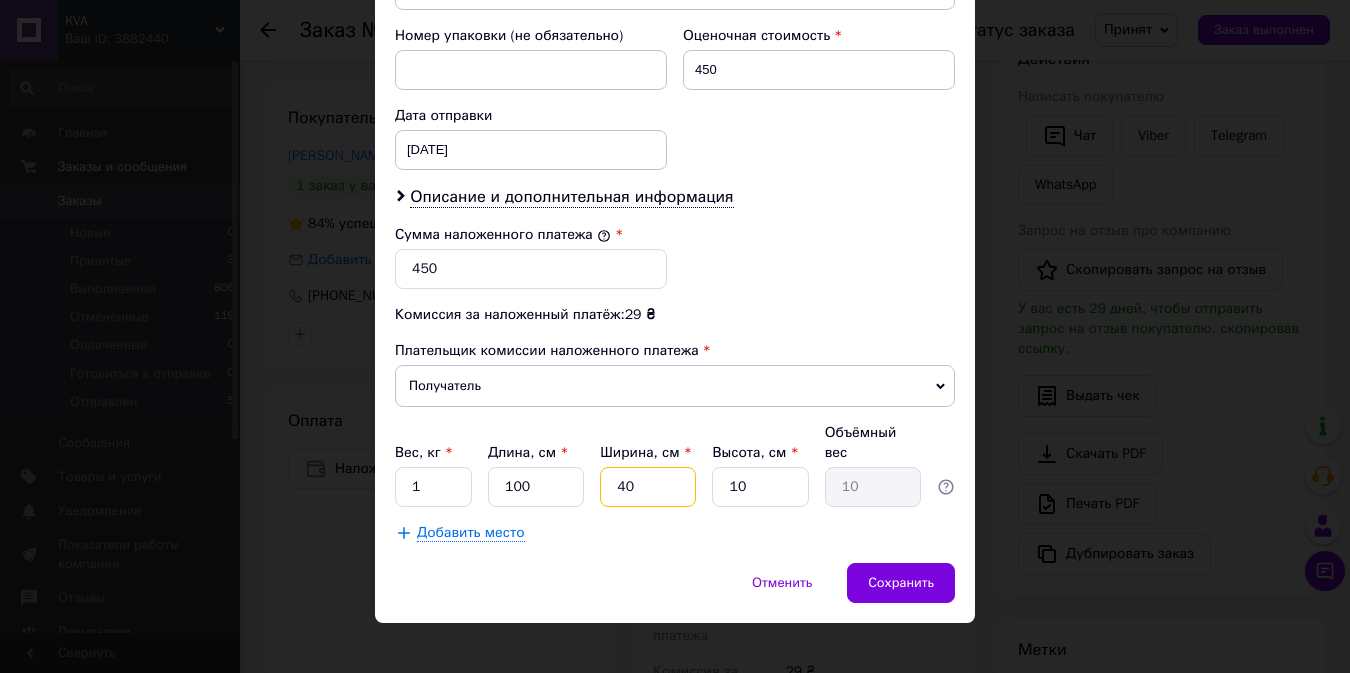 type on "4" 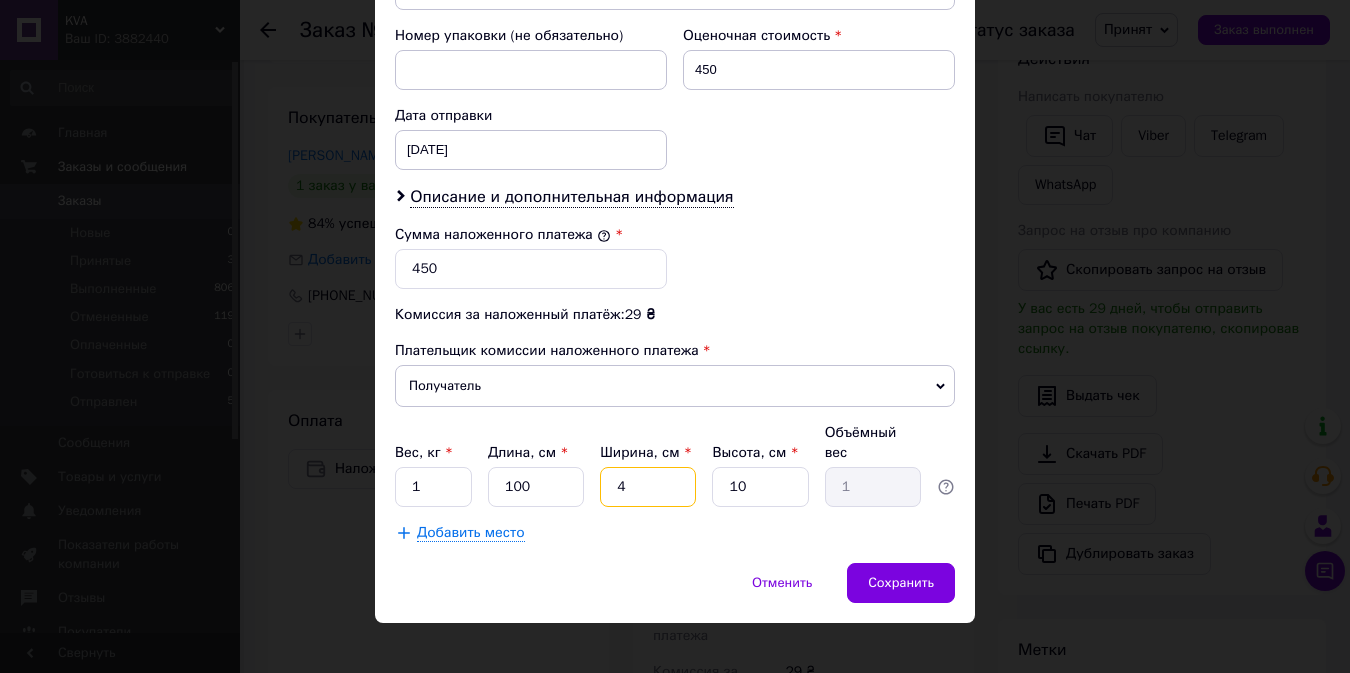 type 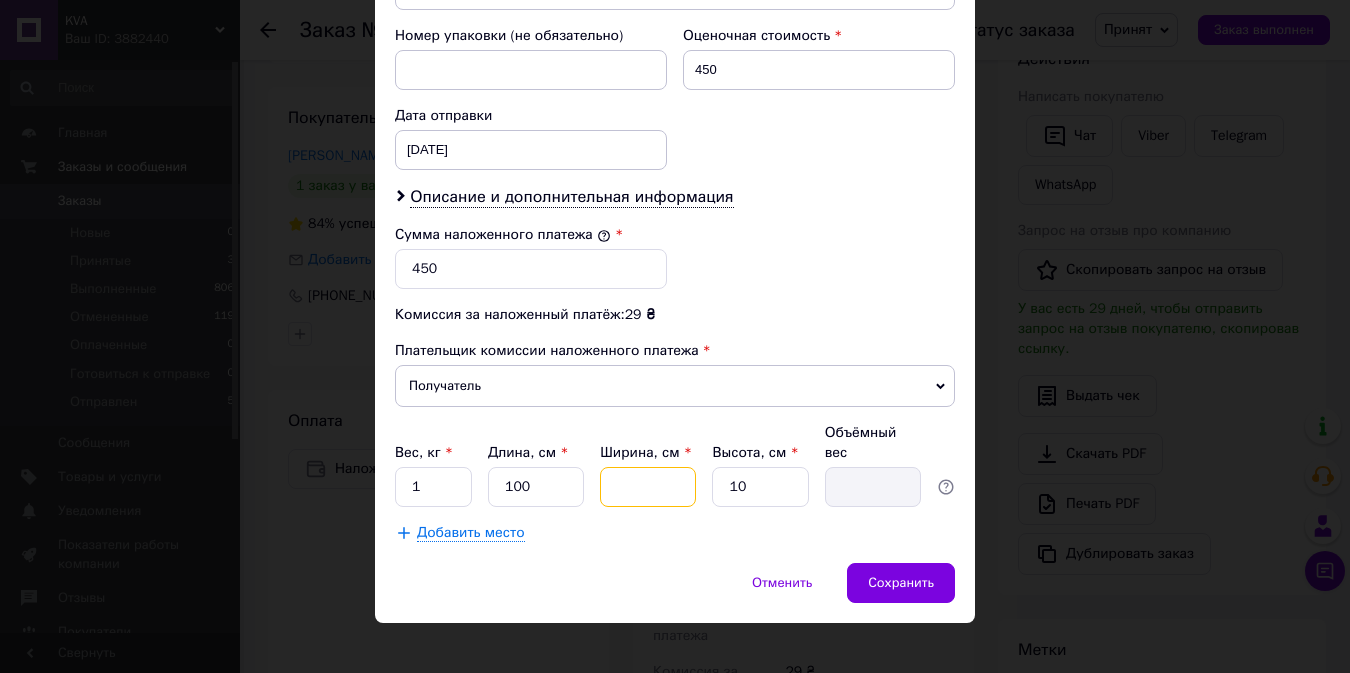 type on "2" 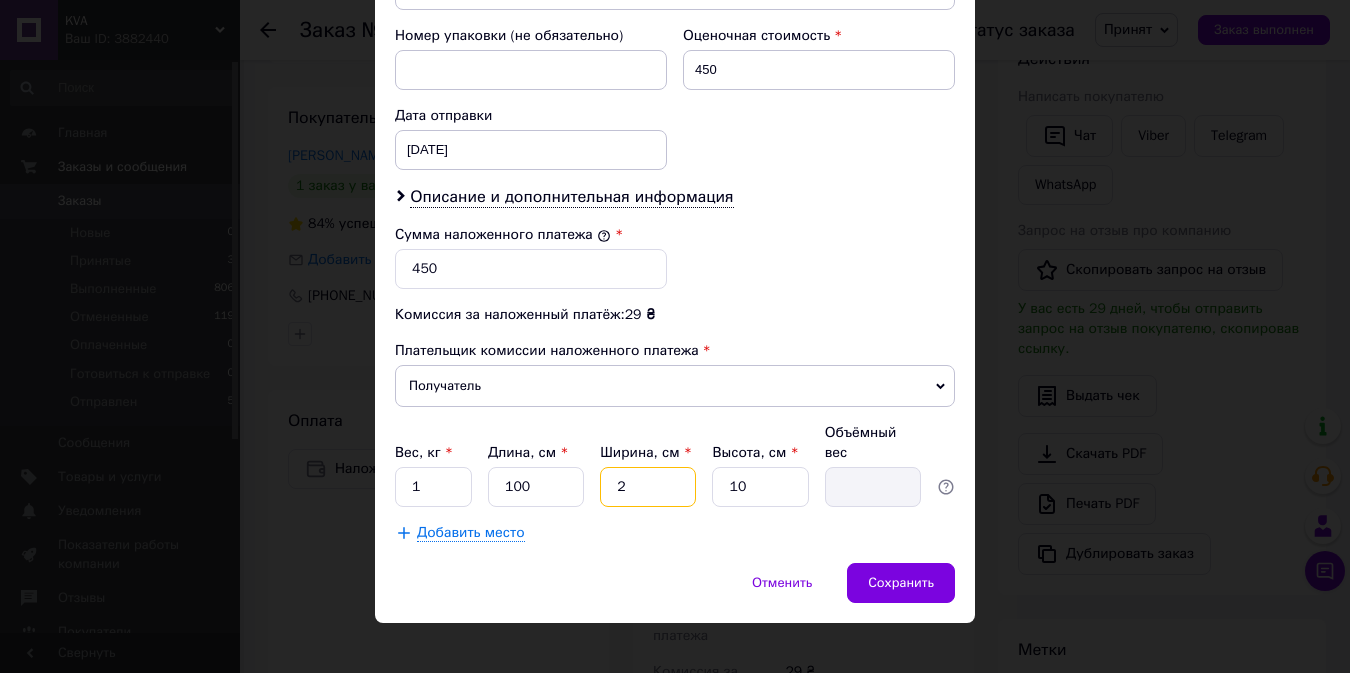 type on "0.5" 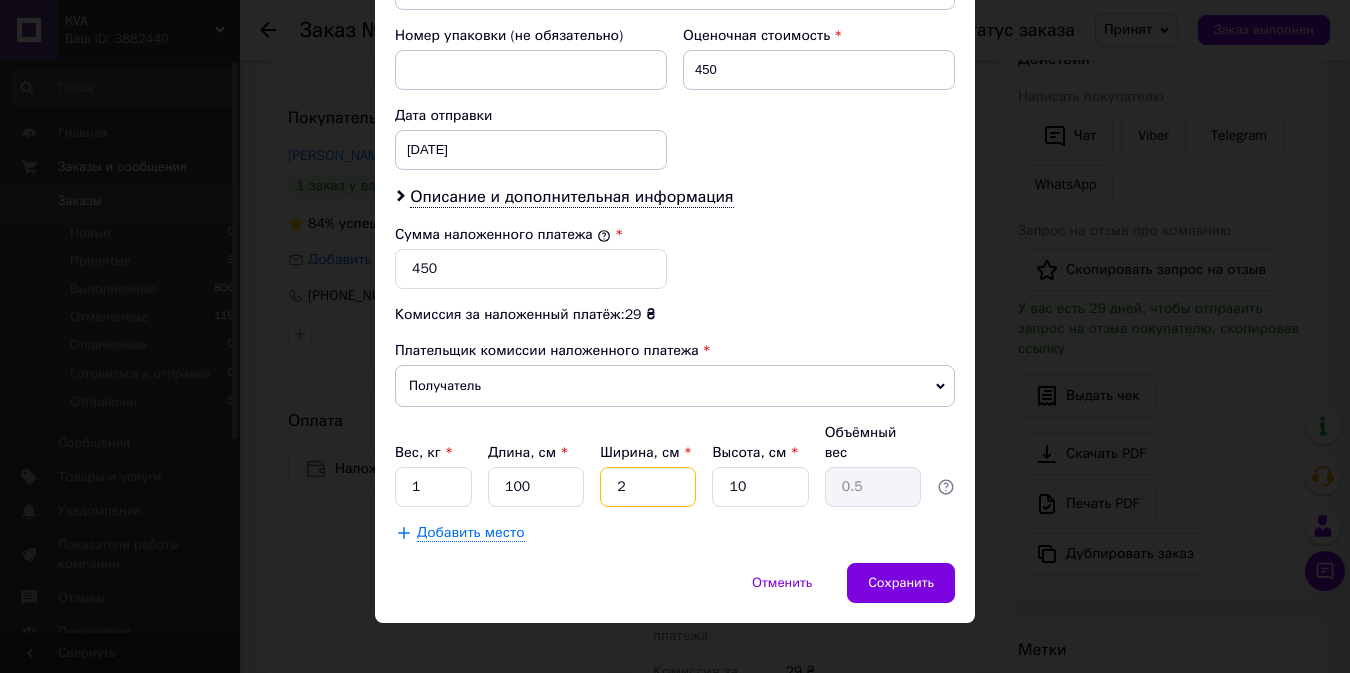 type on "25" 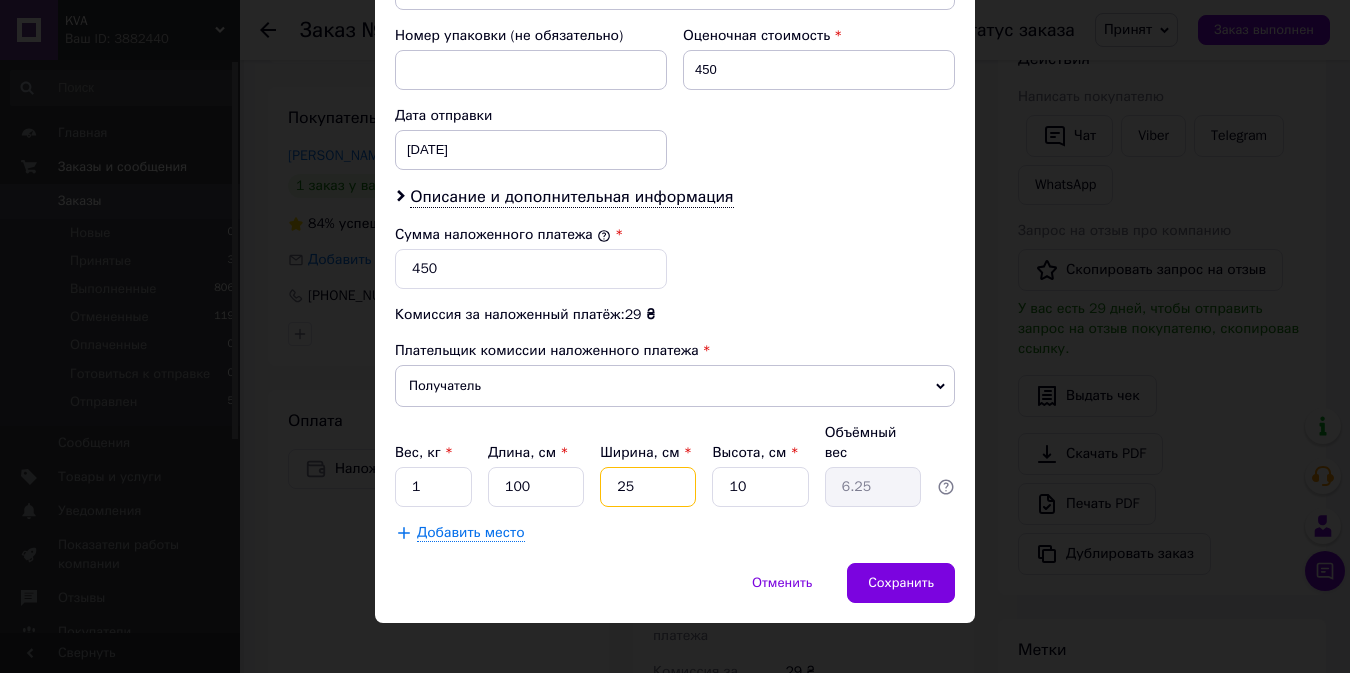 type on "25" 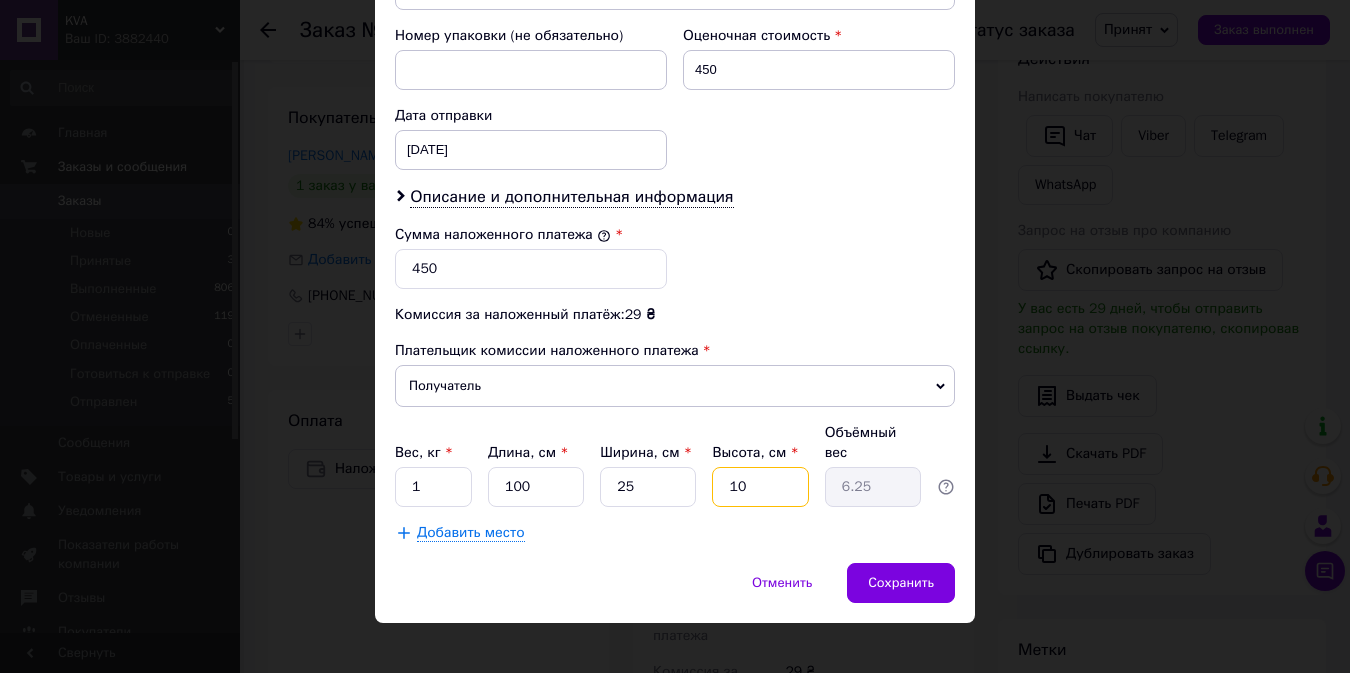click on "10" at bounding box center (760, 487) 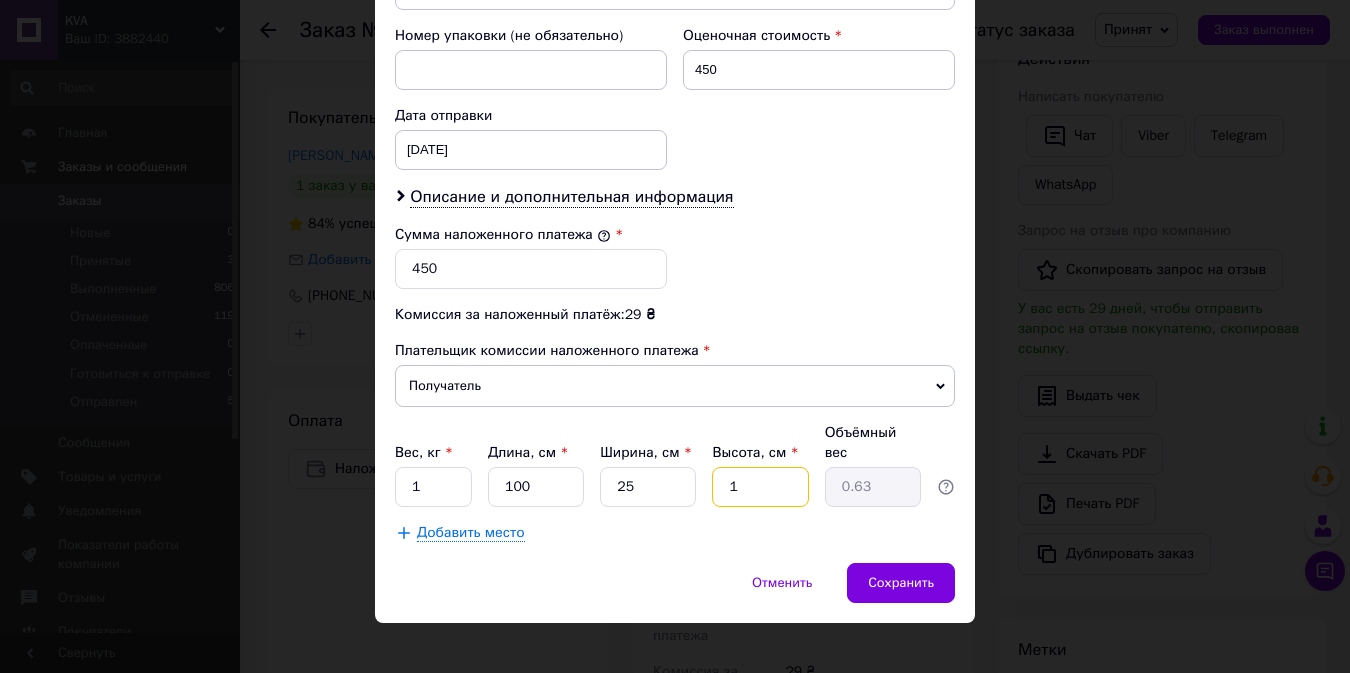 type 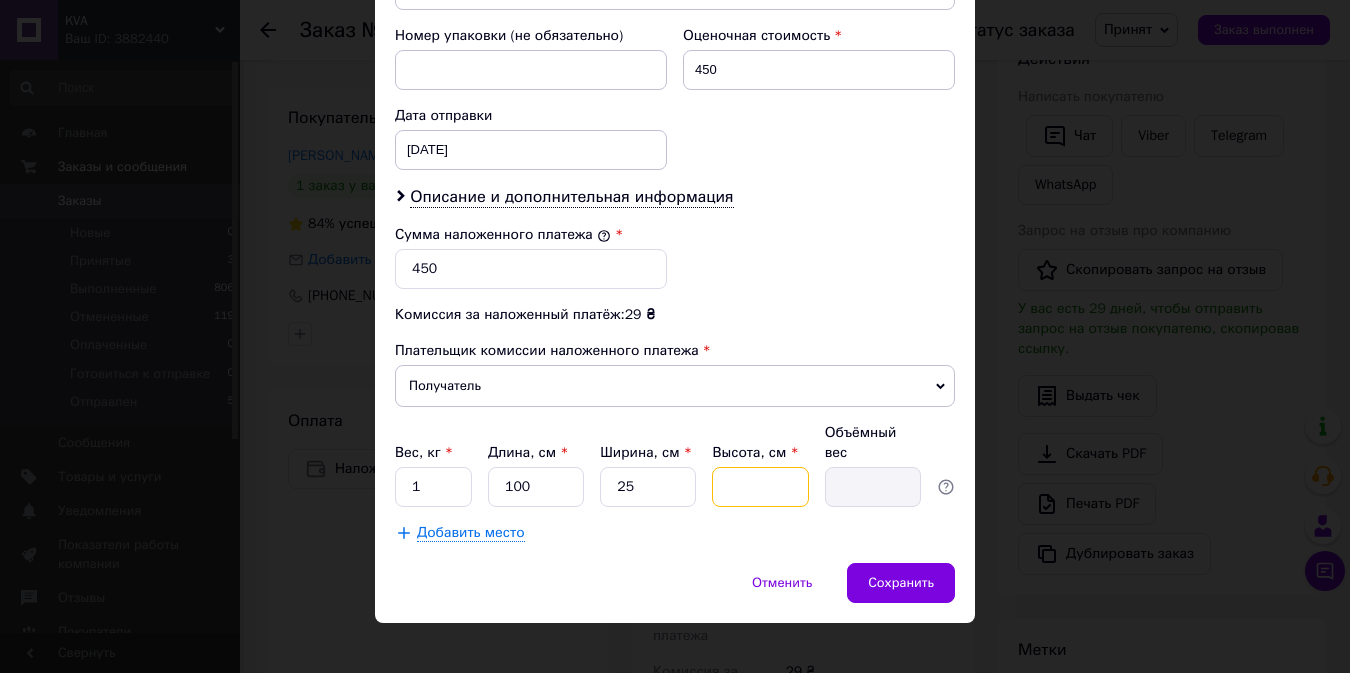 type on "5" 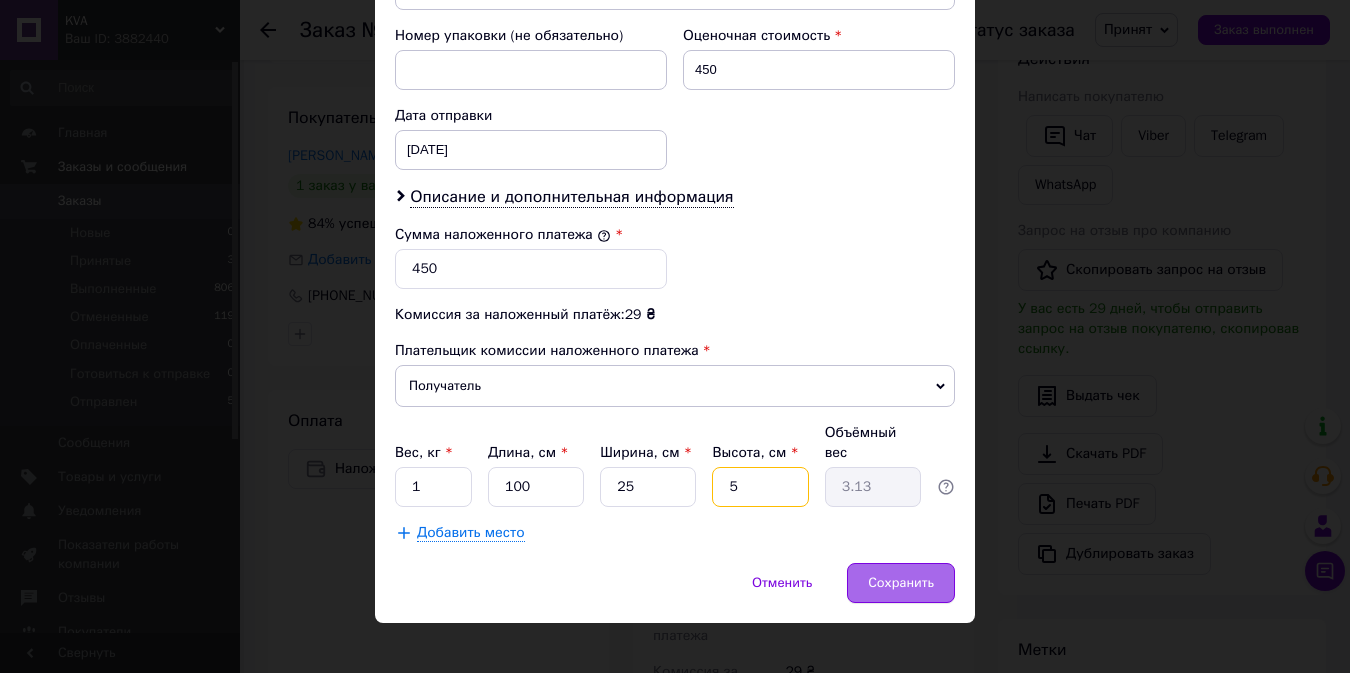 type on "5" 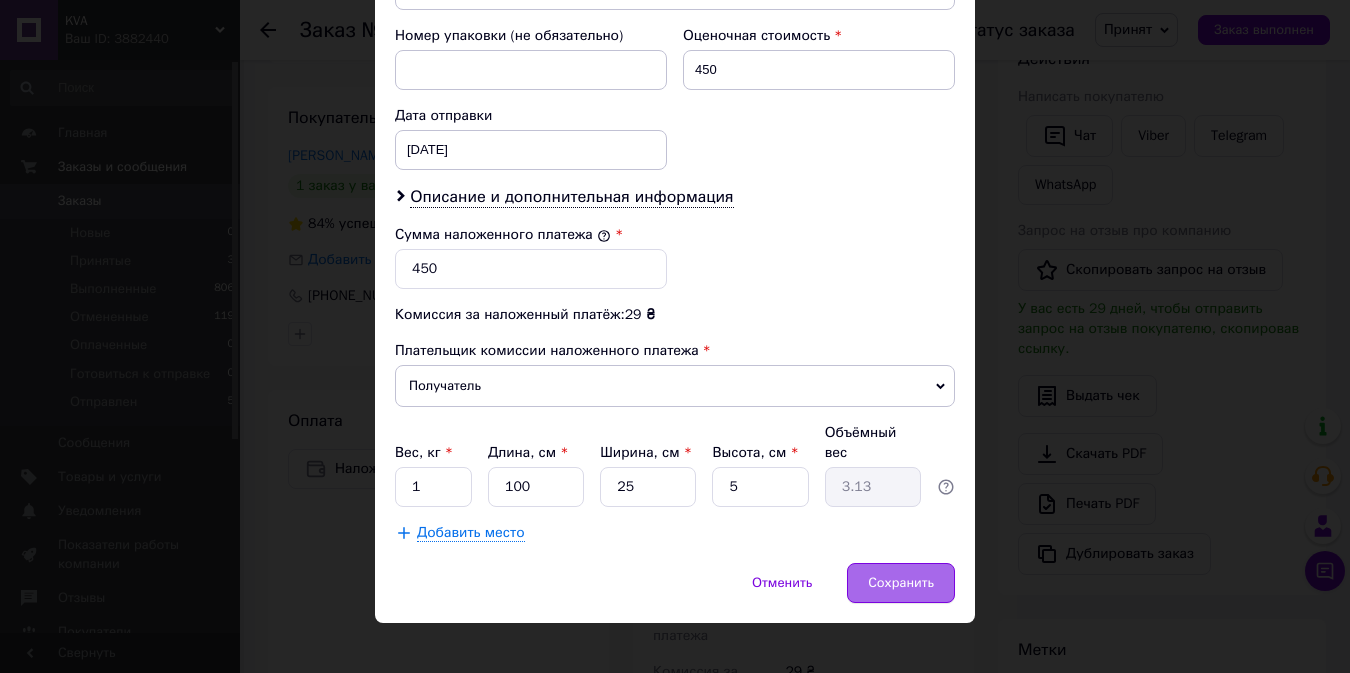 click on "Сохранить" at bounding box center (901, 583) 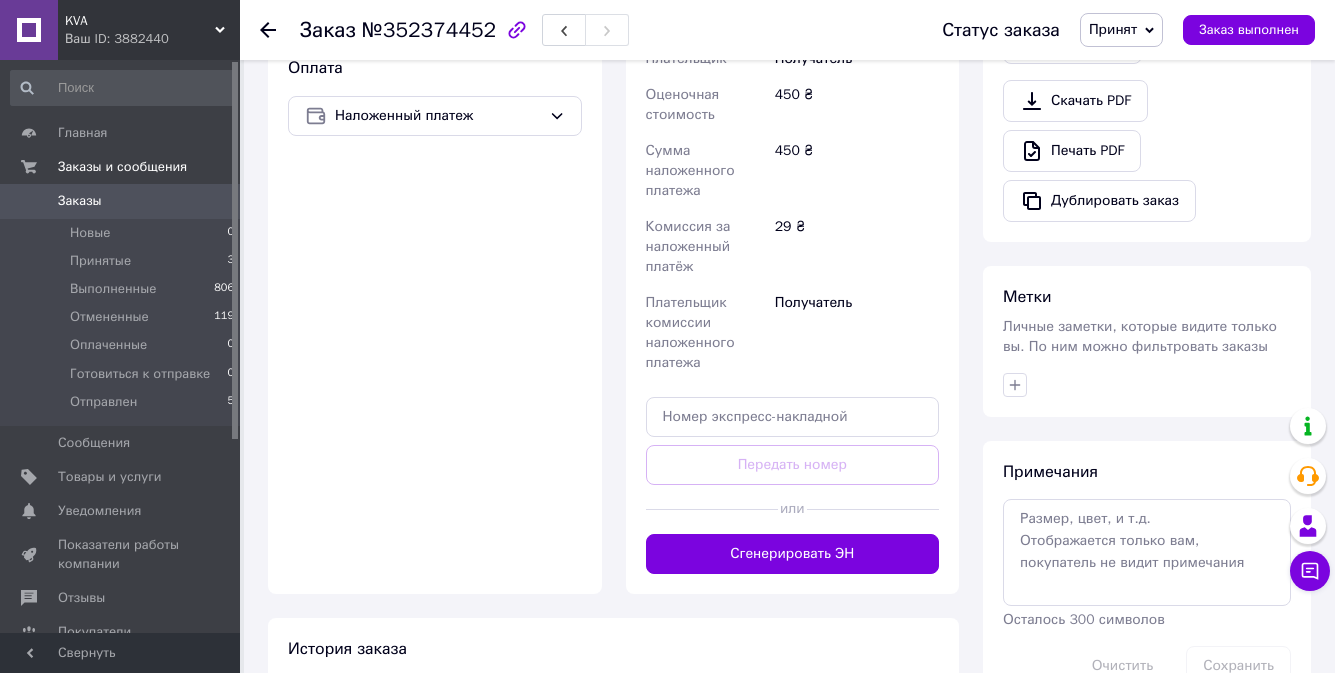 scroll, scrollTop: 732, scrollLeft: 0, axis: vertical 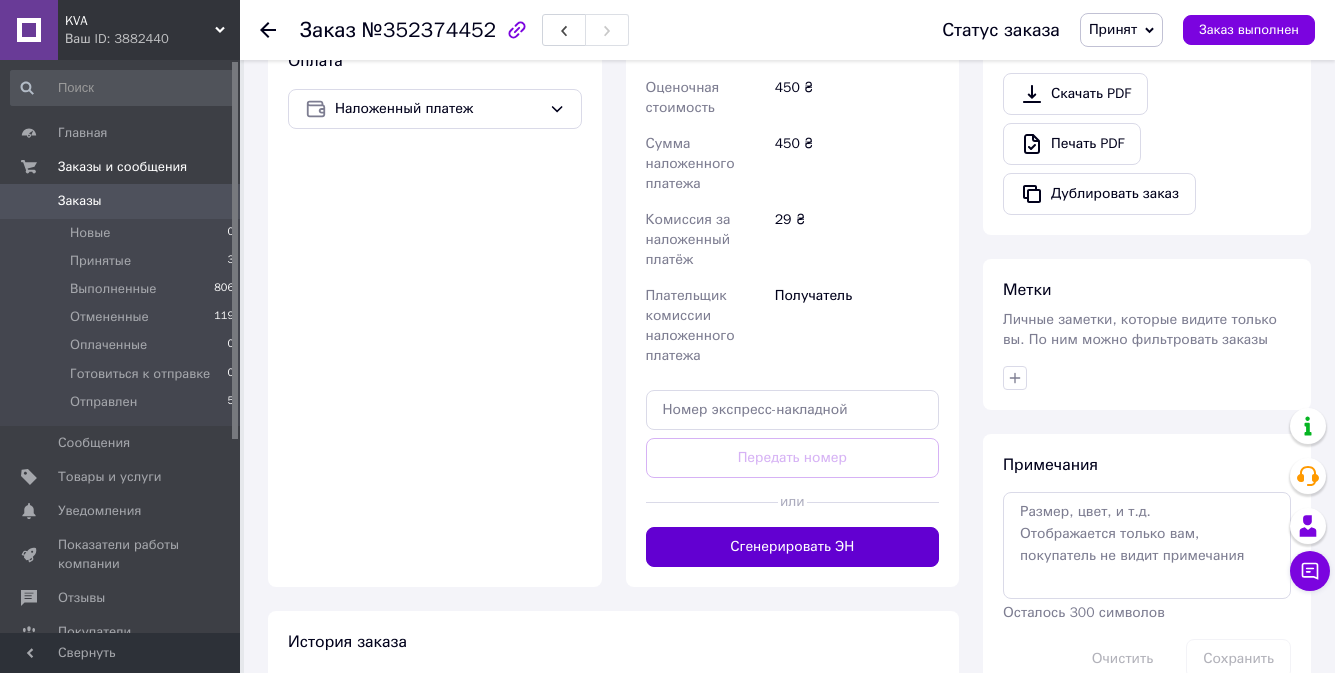click on "Сгенерировать ЭН" at bounding box center (793, 547) 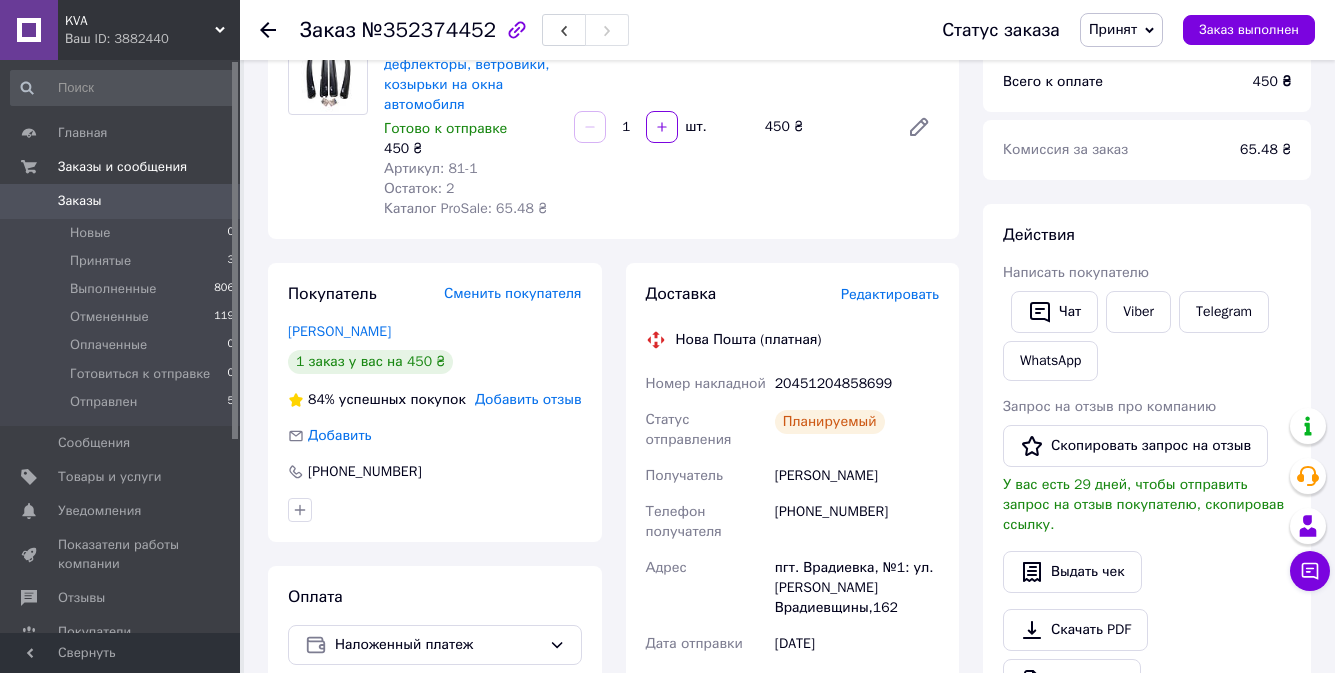 scroll, scrollTop: 172, scrollLeft: 0, axis: vertical 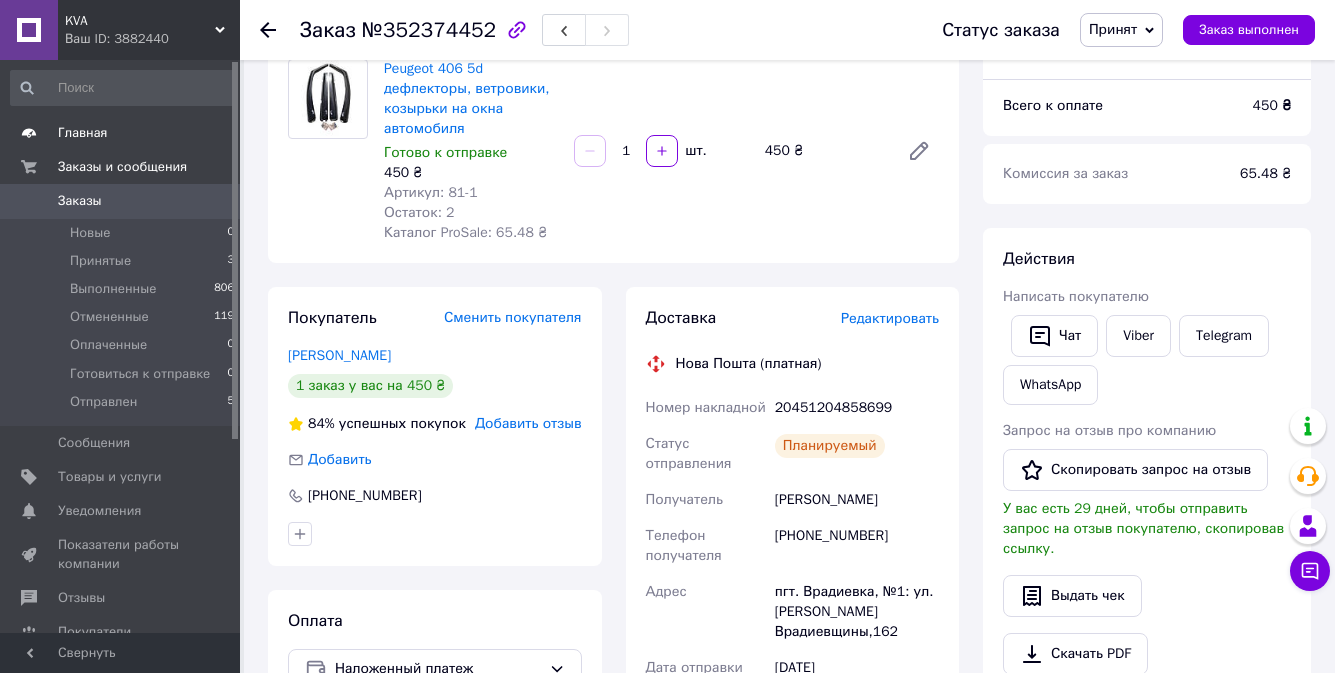 click on "Главная" at bounding box center [83, 133] 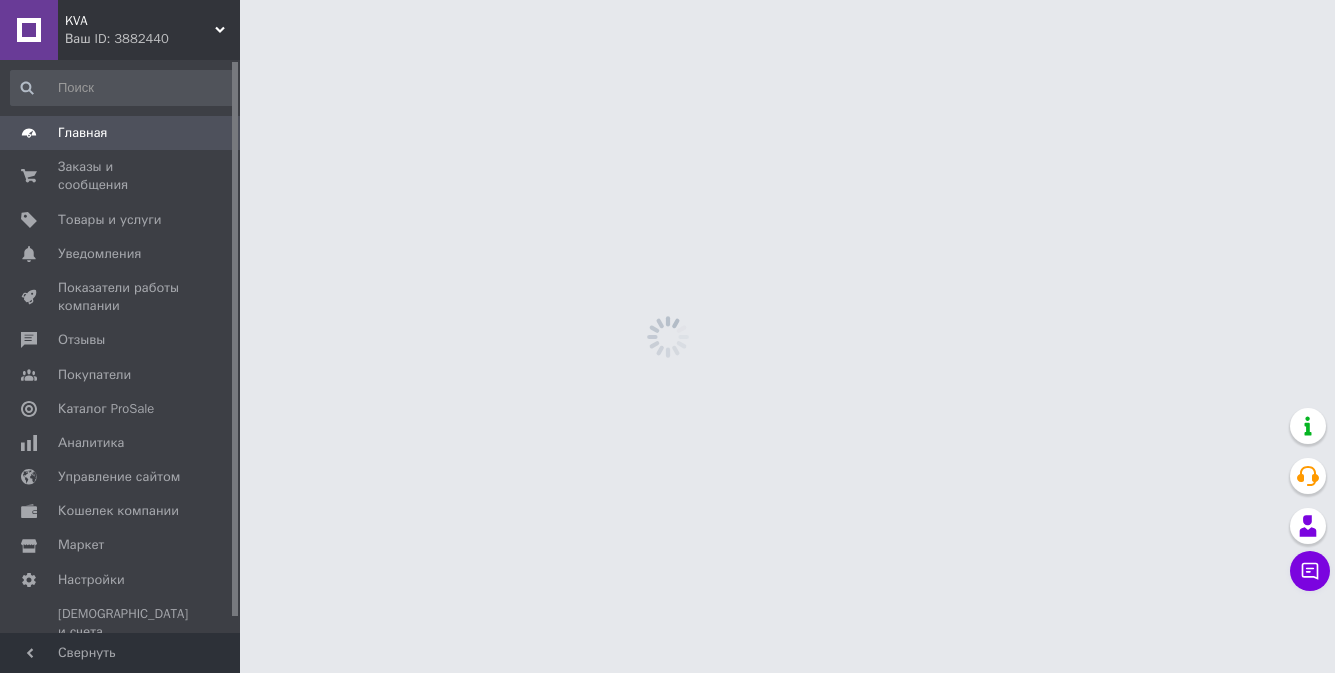 scroll, scrollTop: 0, scrollLeft: 0, axis: both 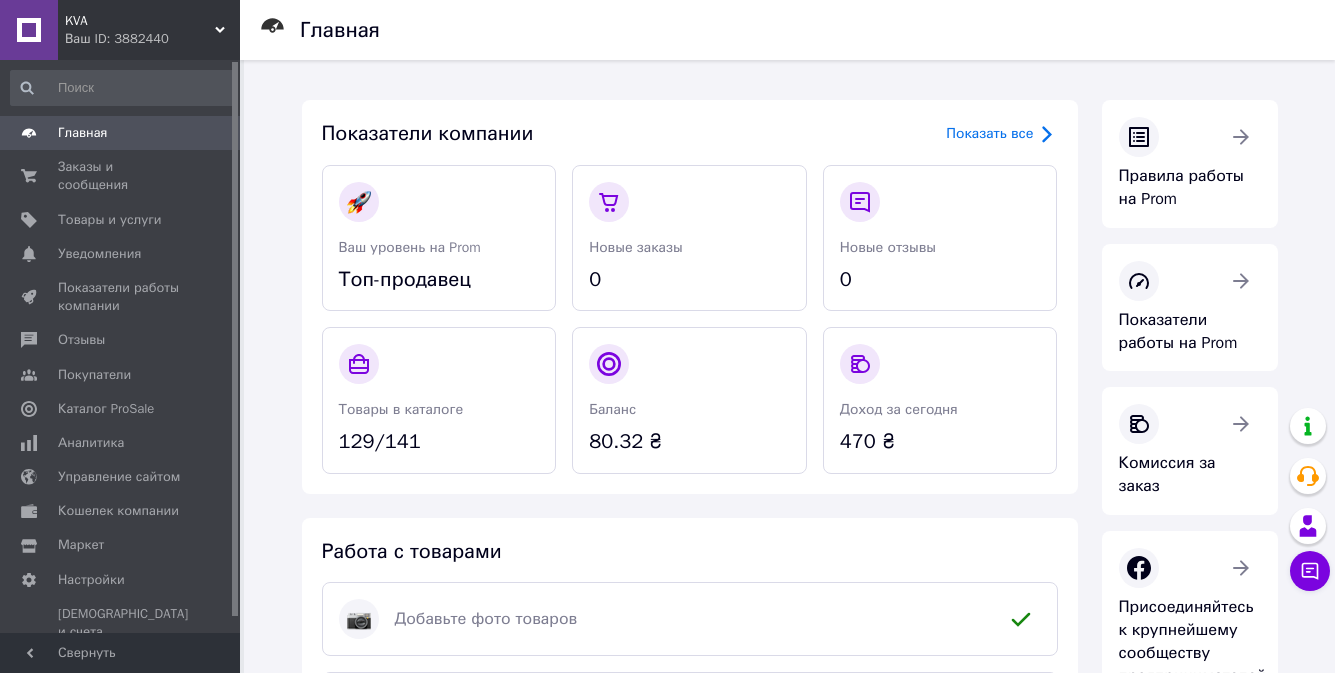 click on "Ваш ID: 3882440" at bounding box center [152, 39] 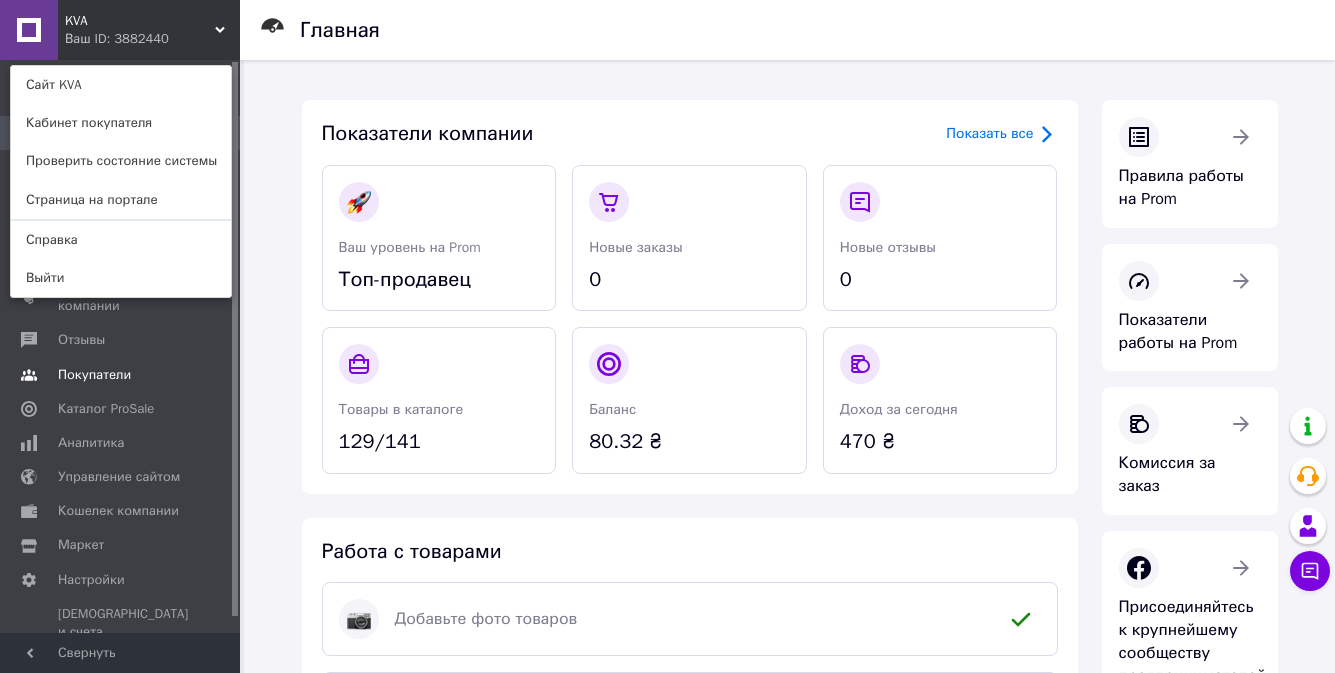 click on "Покупатели" at bounding box center [123, 375] 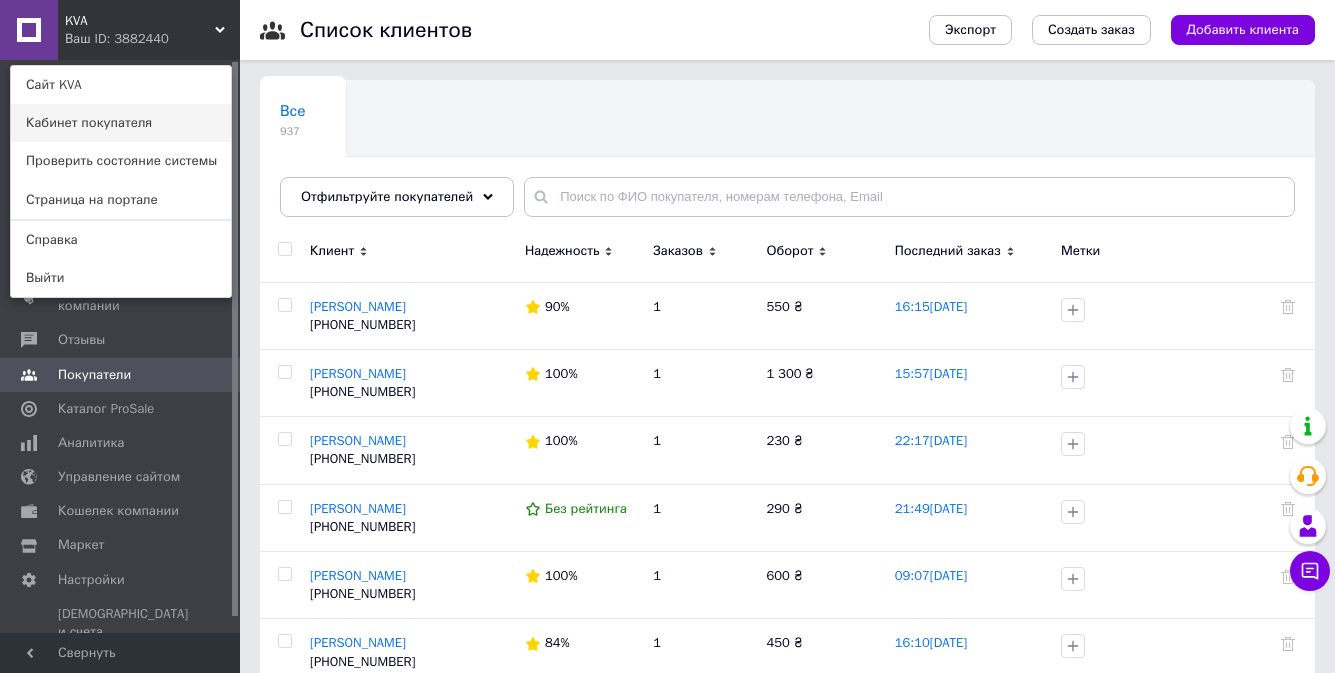 click on "Кабинет покупателя" at bounding box center [121, 123] 